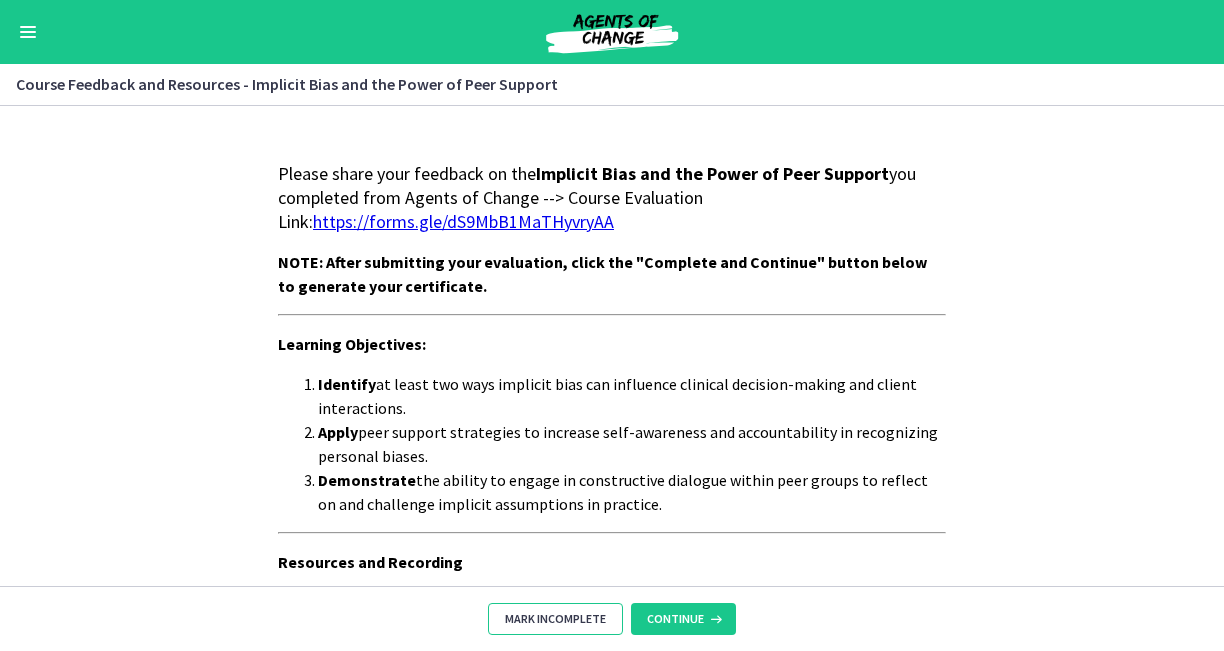 scroll, scrollTop: 0, scrollLeft: 0, axis: both 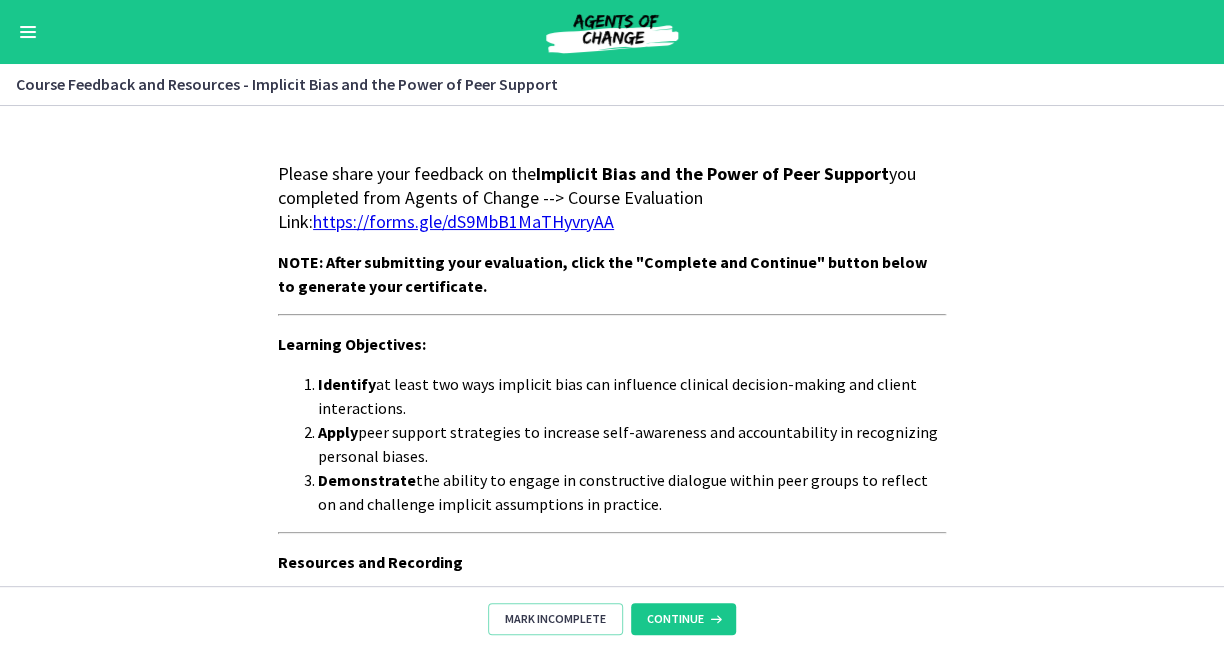 click on "Mark Incomplete
Continue" at bounding box center [612, 618] 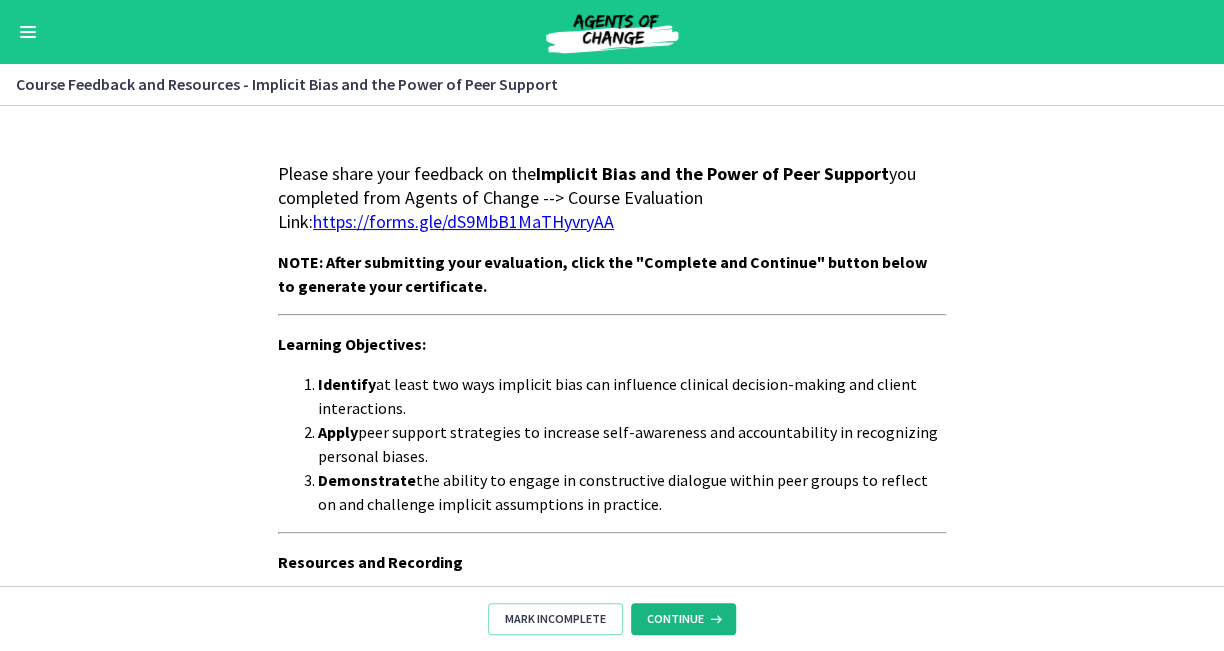 click on "Continue" at bounding box center (675, 619) 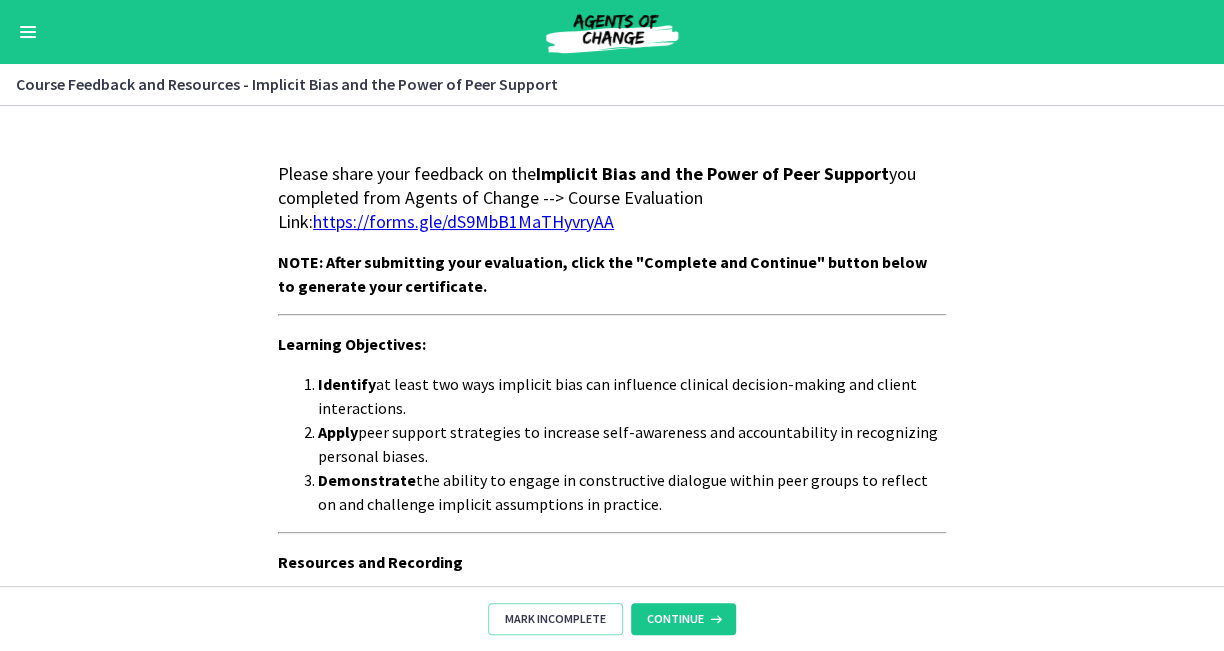 click at bounding box center (612, 32) 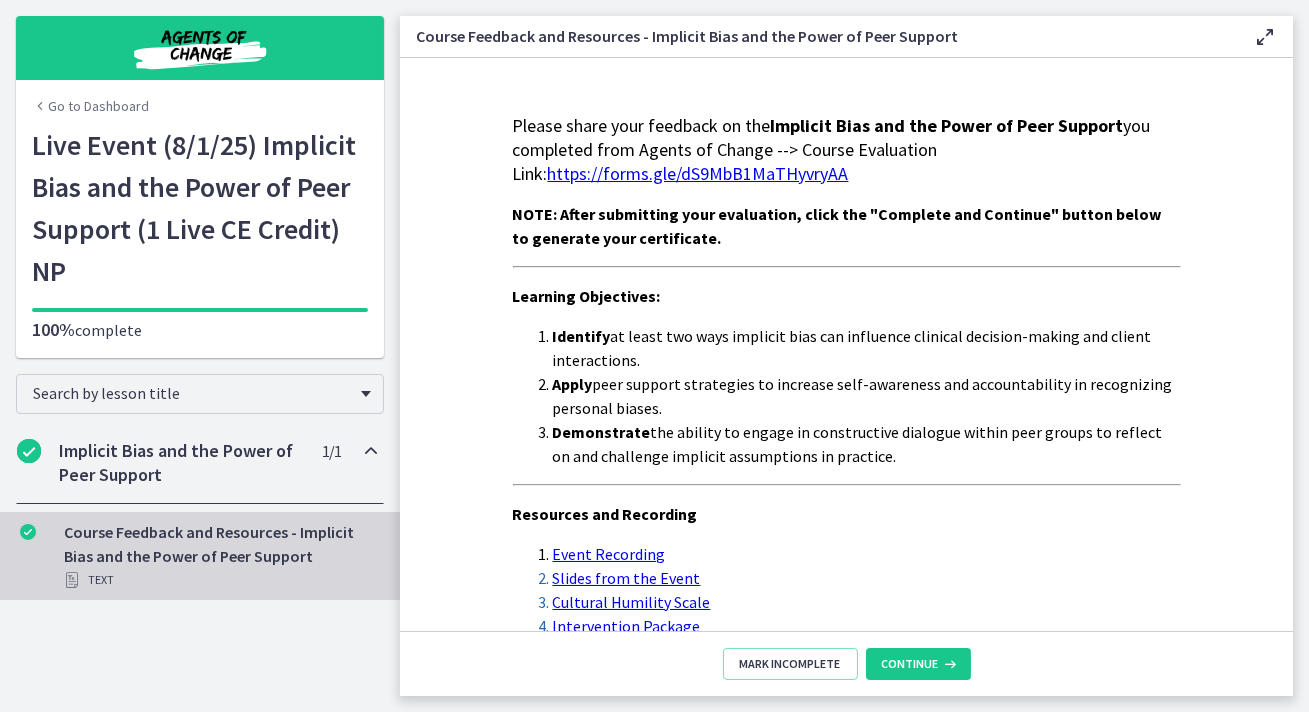 click on "Implicit Bias and the Power of Peer Support" at bounding box center [181, 463] 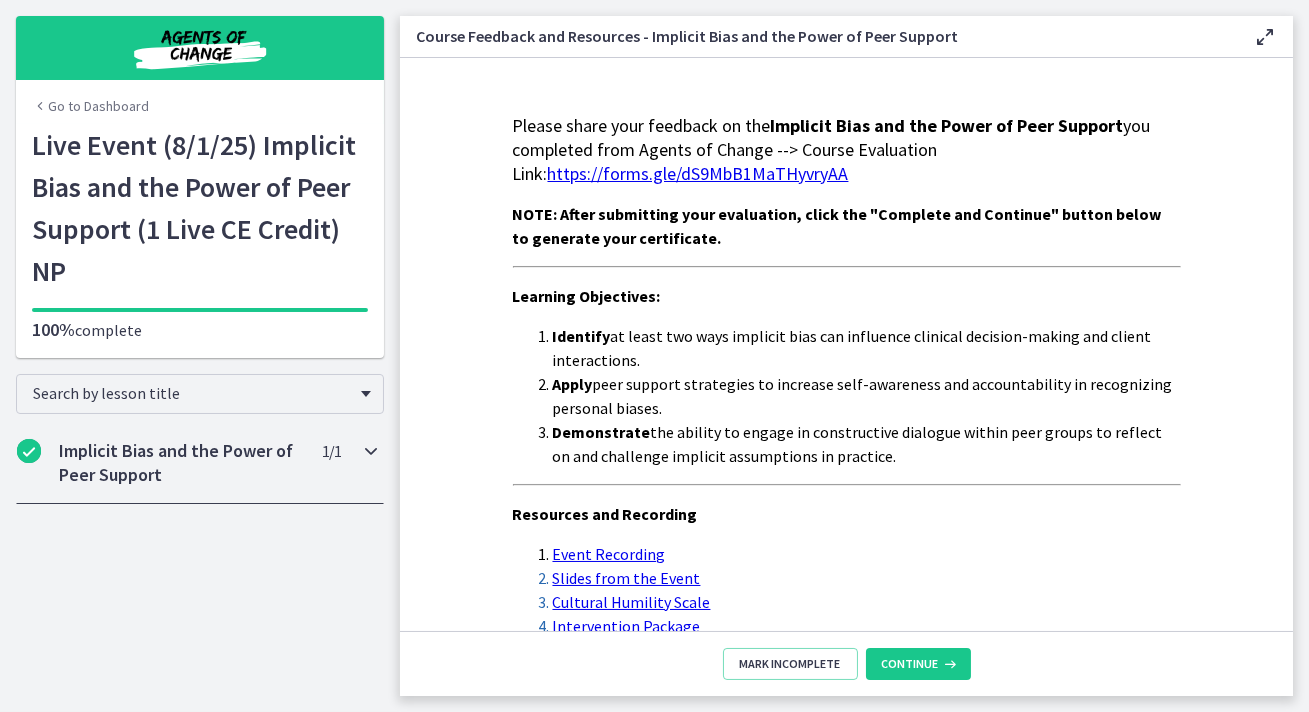 click on "Implicit Bias and the Power of Peer Support" at bounding box center [181, 463] 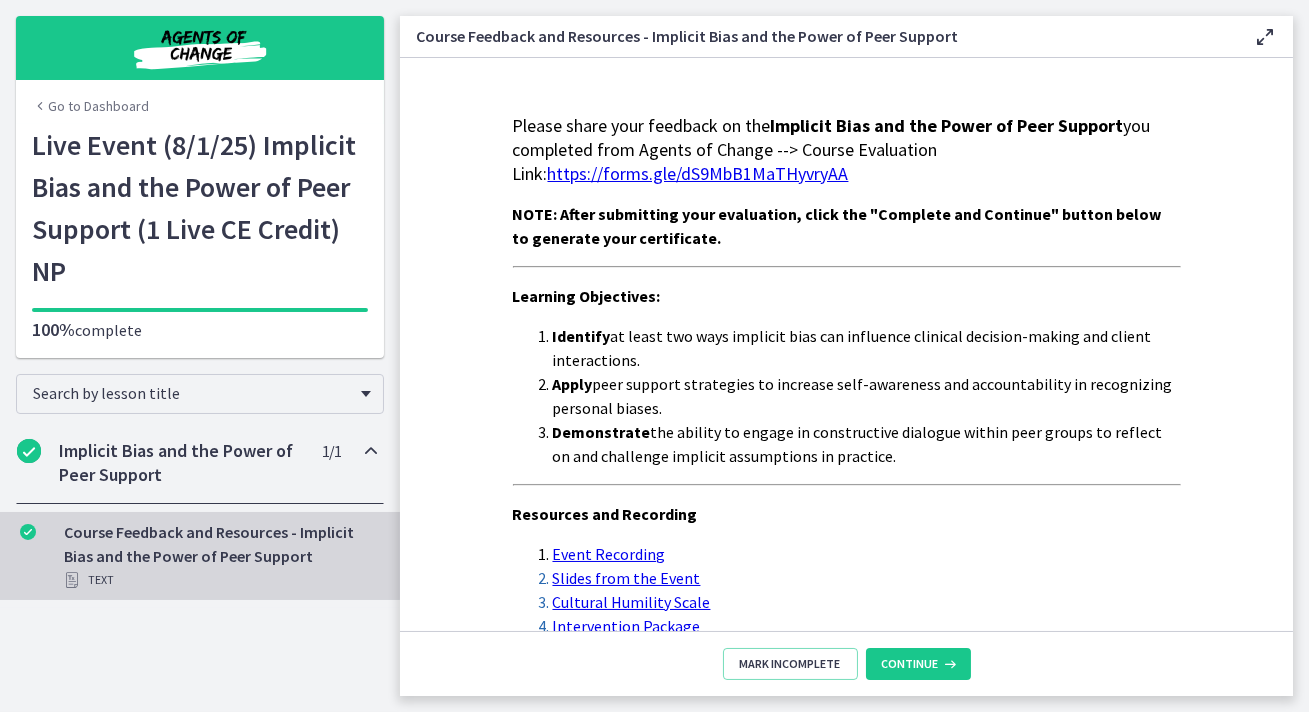 click on "Search by lesson title" at bounding box center (200, 390) 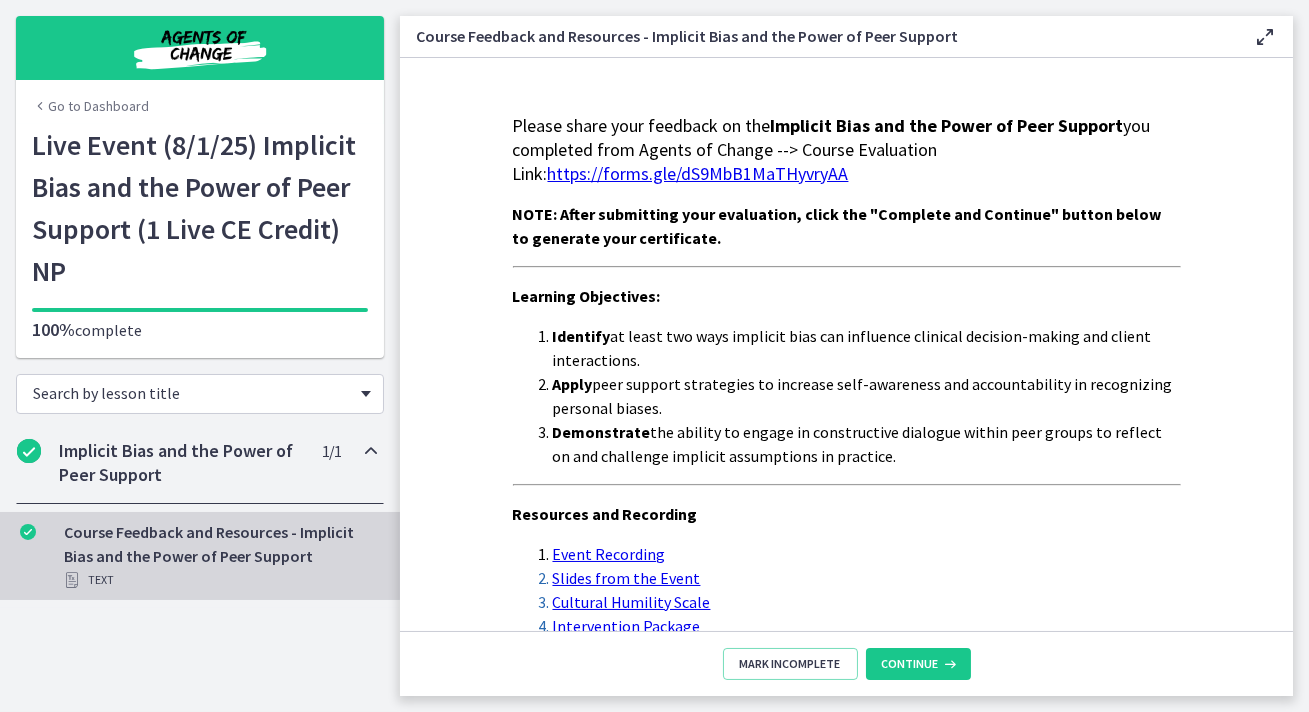 click on "Search by lesson title" at bounding box center (192, 393) 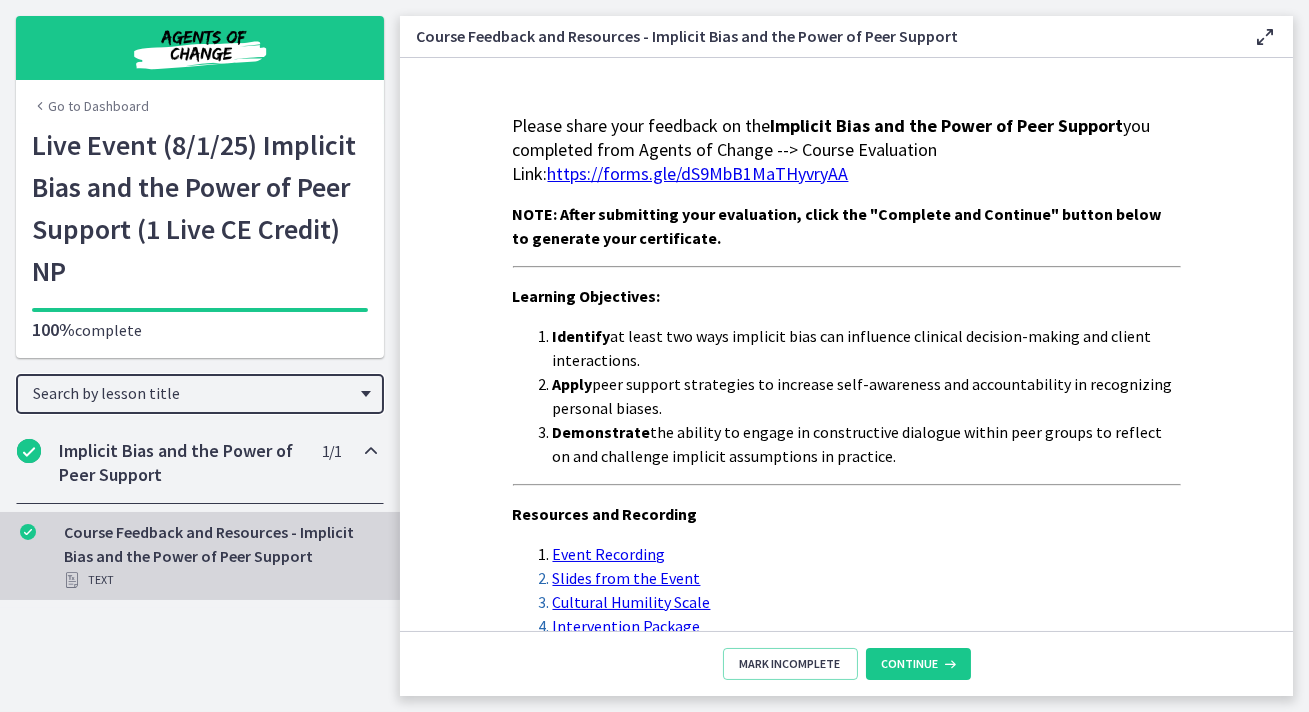 click on "Please share your feedback on the  Implicit Bias and the Power of Peer Support  you completed from Agents of Change --> Course Evaluation Link:  https://forms.gle/dS9MbB1MaTHyvryAA NOTE: After submitting your evaluation, click the "Complete and Continue" button below to generate your certificate. Learning Objectives: Identify  at least two ways implicit bias can influence clinical decision-making and client interactions. Apply  peer support strategies to increase self-awareness and accountability in recognizing personal biases. Demonstrate  the ability to engage in constructive dialogue within peer groups to reflect on and challenge implicit assumptions in practice. Resources and Recording Event Recording Slides from the Event Cultural Humility Scale Intervention Package" at bounding box center (847, 376) 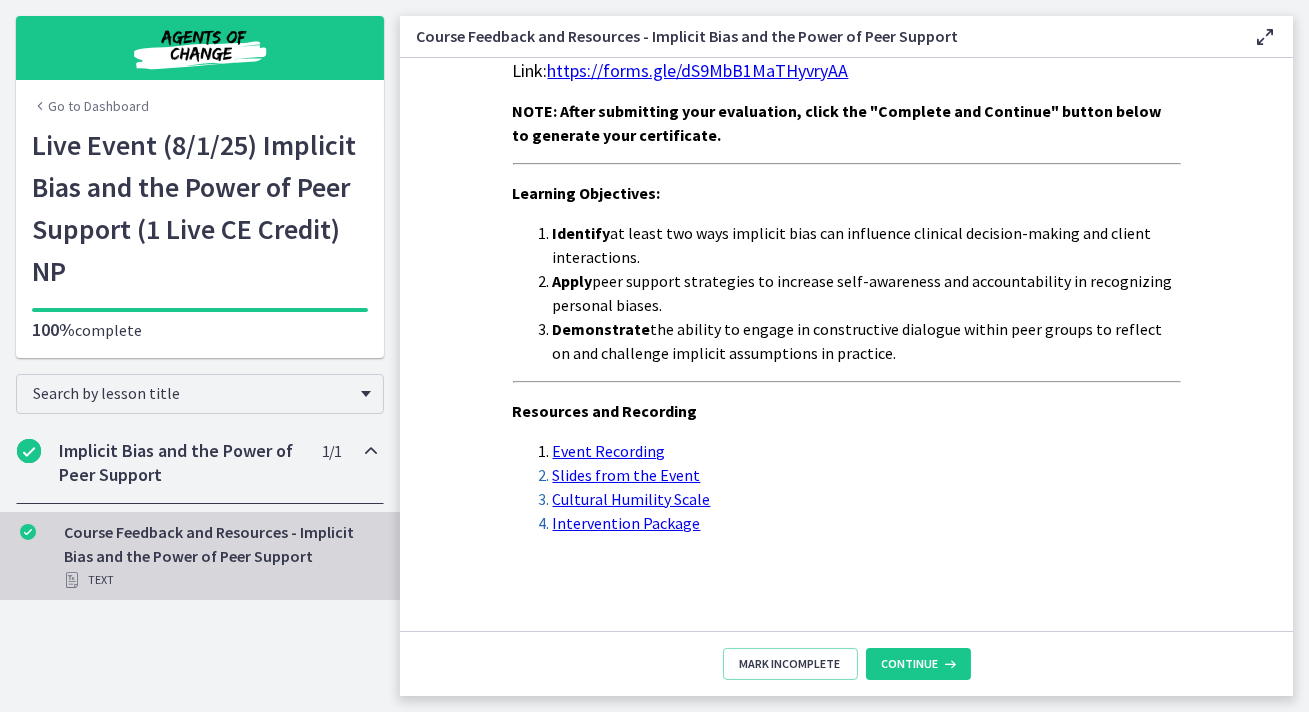 scroll, scrollTop: 0, scrollLeft: 0, axis: both 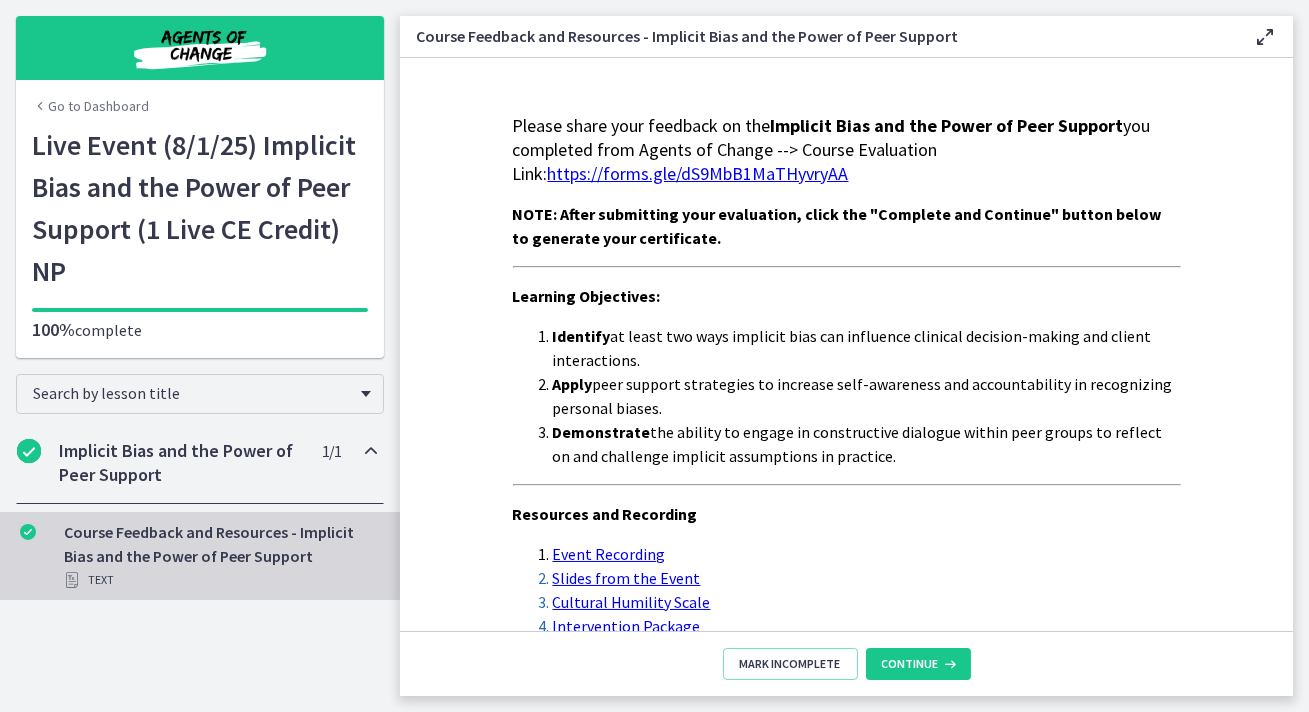 click on "Implicit Bias and the Power of Peer Support" at bounding box center (181, 463) 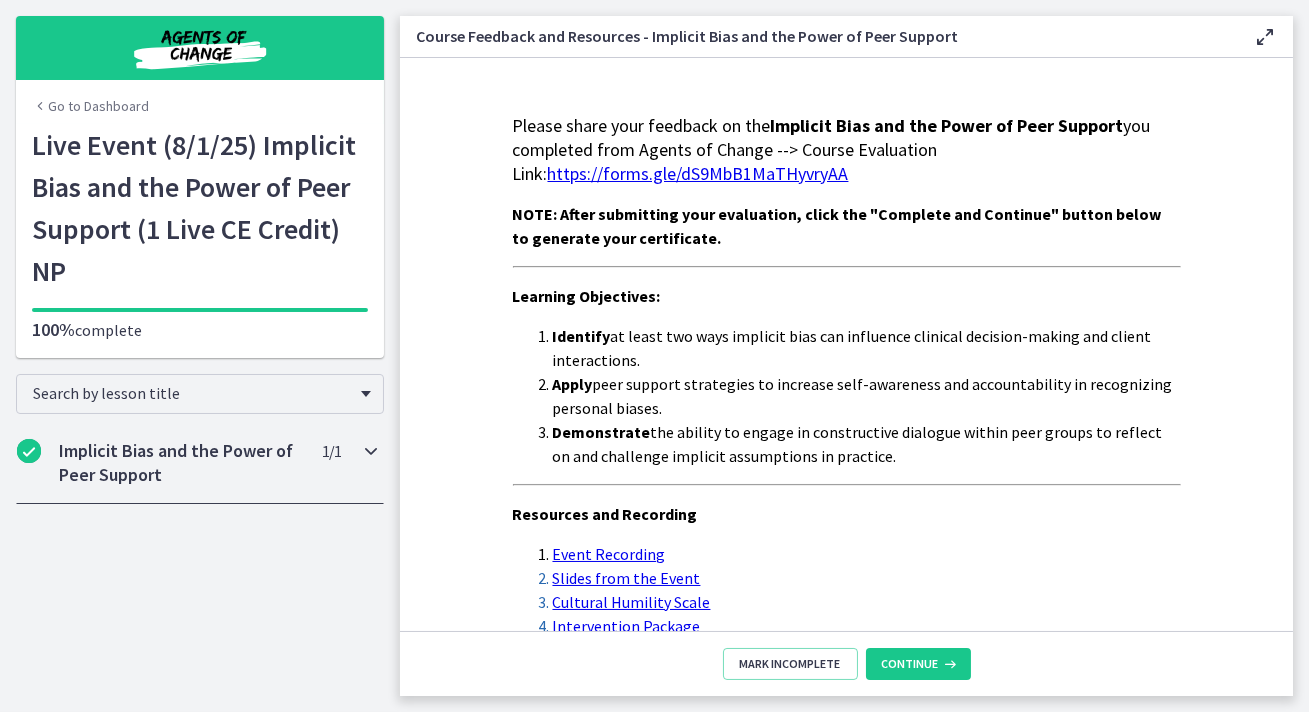 click on "Implicit Bias and the Power of Peer Support" at bounding box center [181, 463] 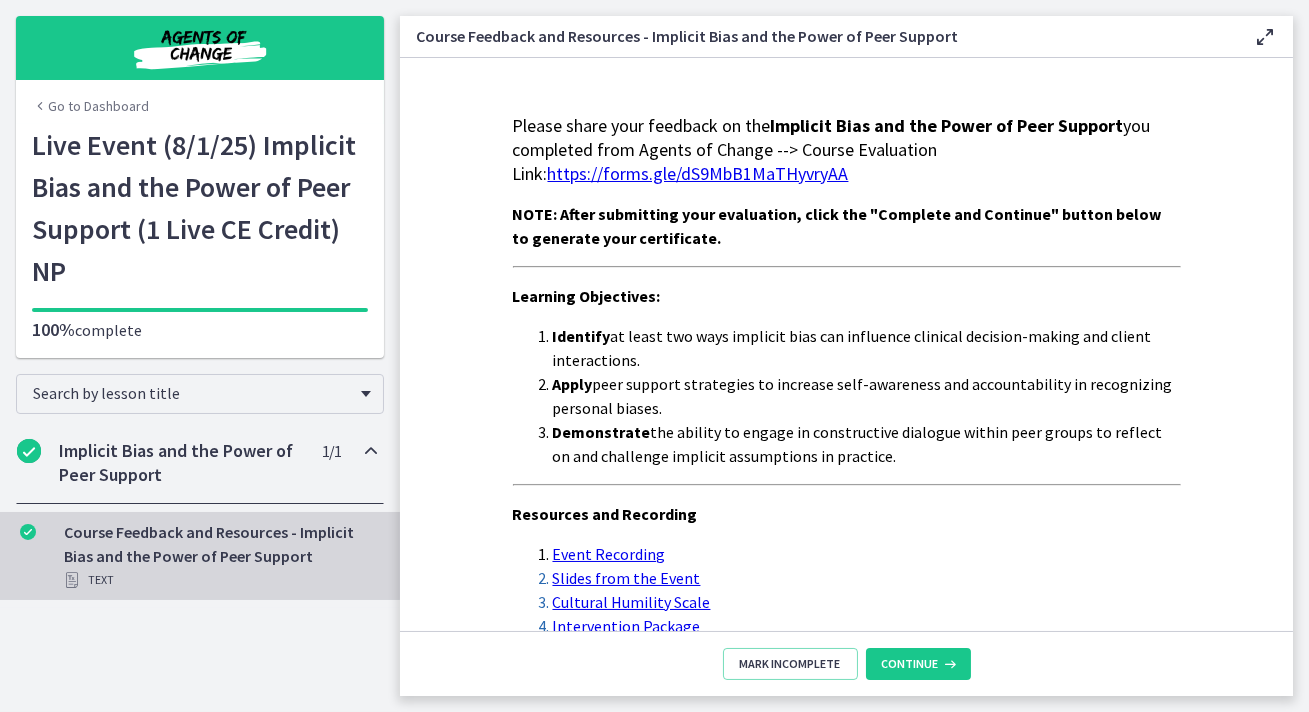 click at bounding box center (40, 106) 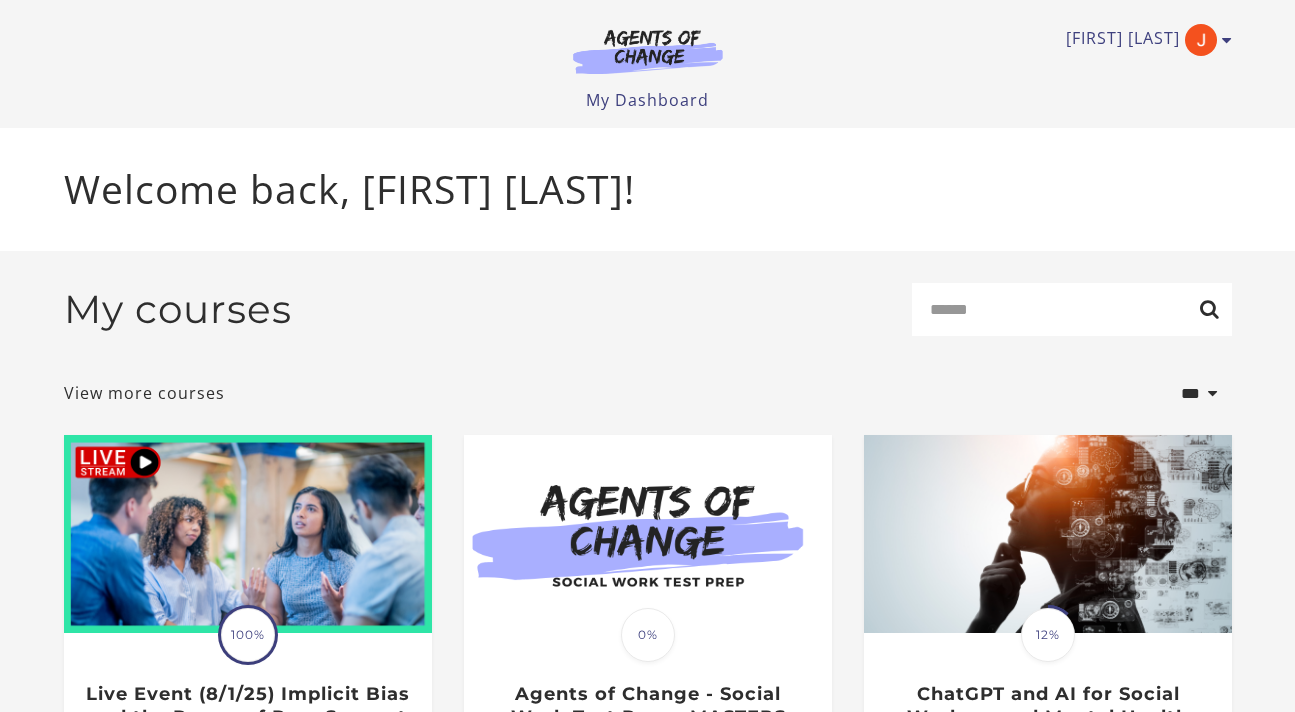 scroll, scrollTop: 0, scrollLeft: 0, axis: both 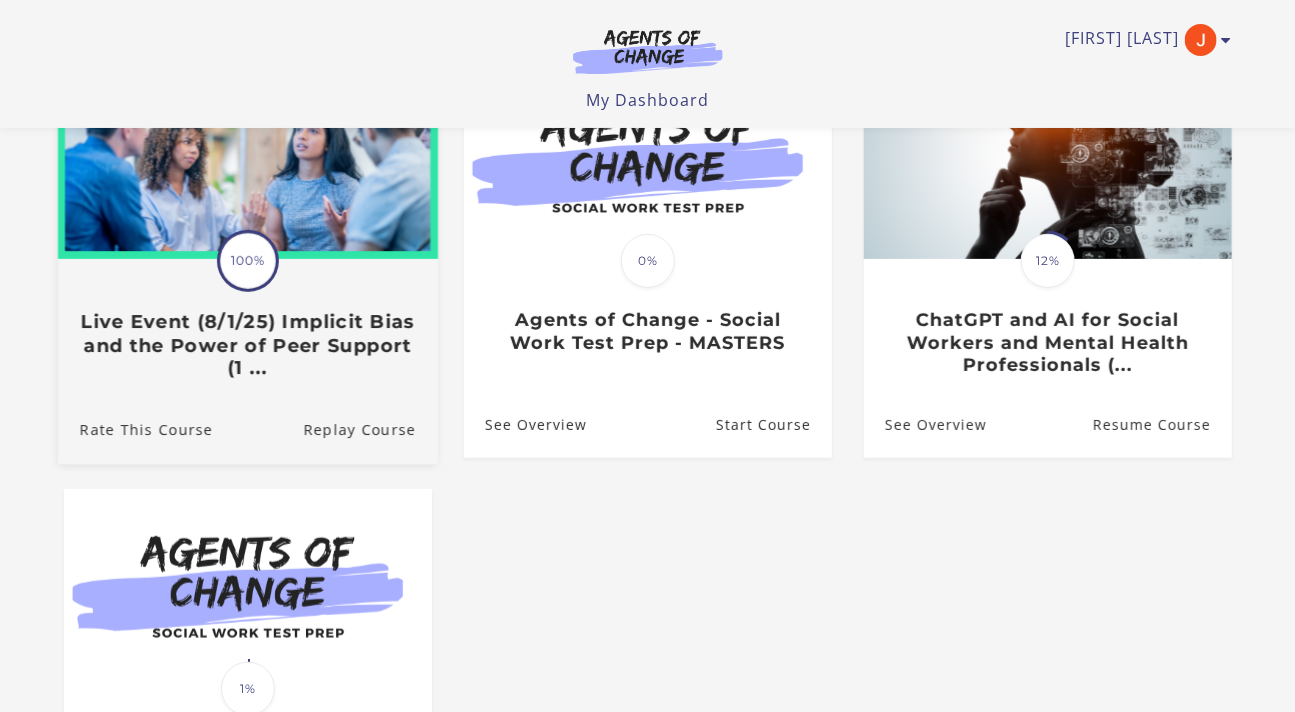 click on "Translation missing: en.liquid.partials.dashboard_course_card.progress_description: 100%
100%
Live Event (8/[MONTH]/[YEAR]) Implicit Bias and the Power of Peer Support (1 ..." at bounding box center [247, 320] 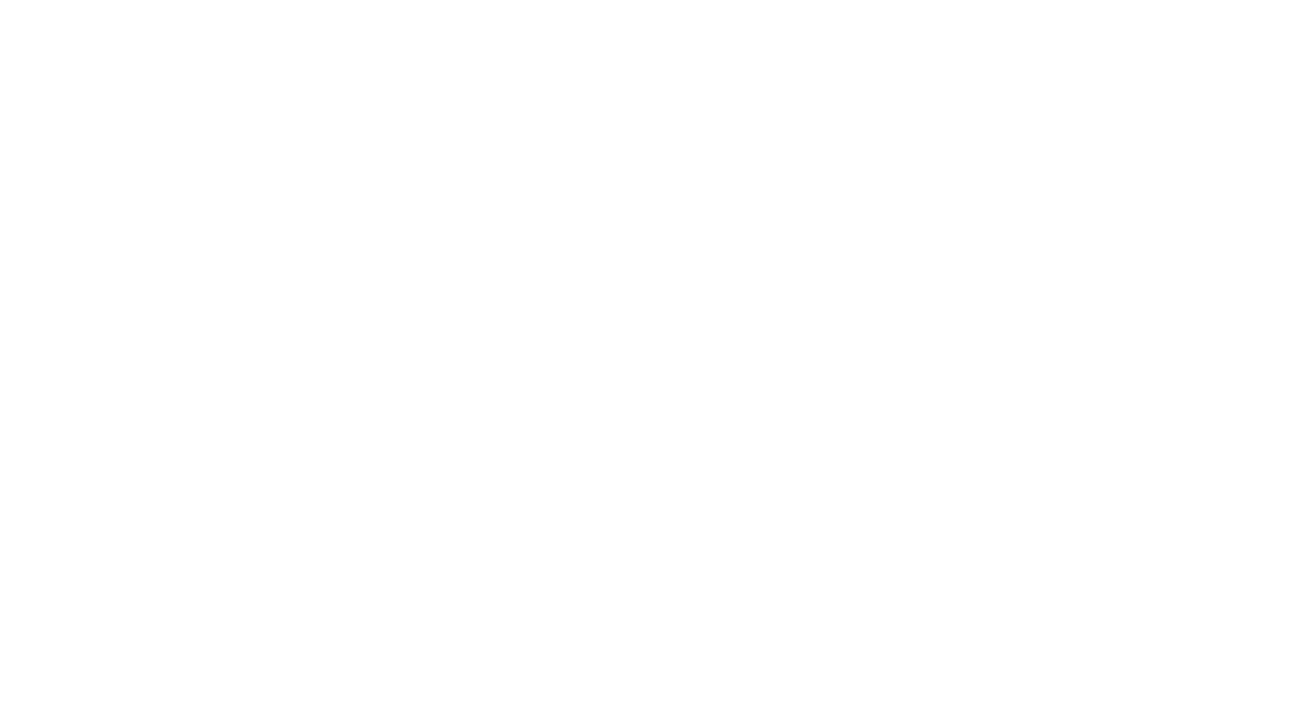 scroll, scrollTop: 0, scrollLeft: 0, axis: both 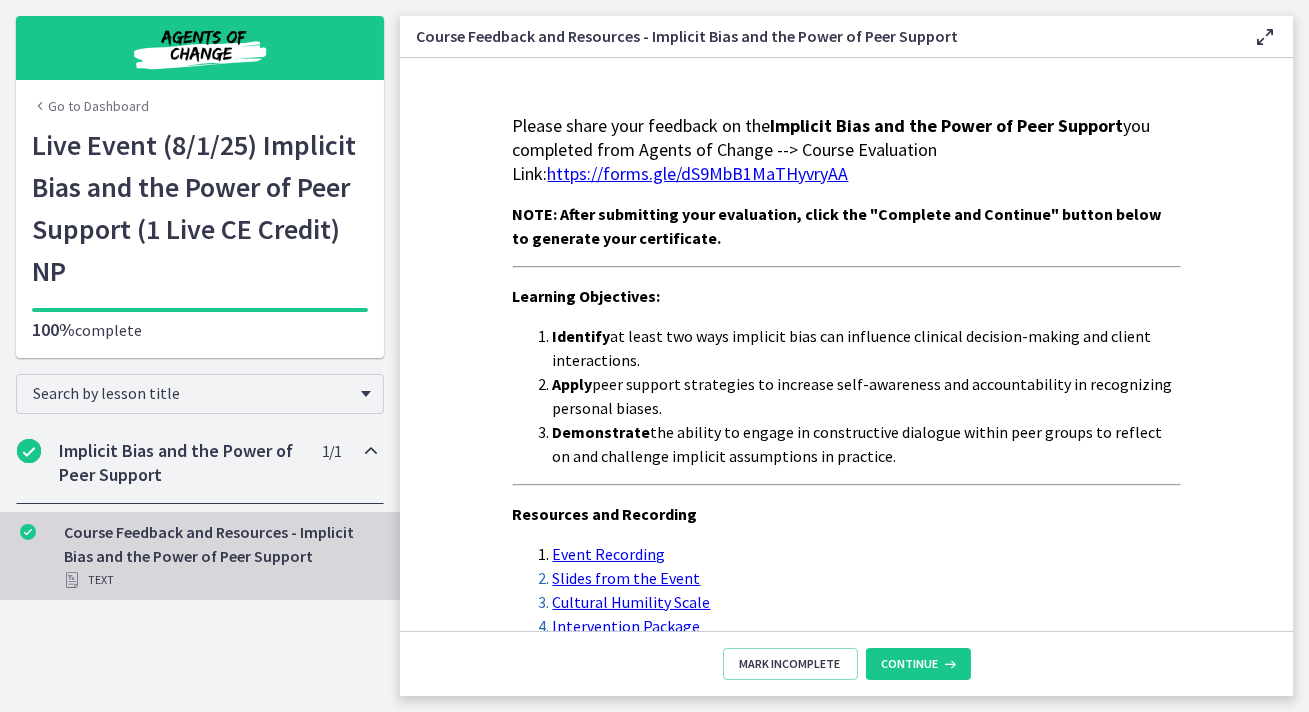 click on "Course Feedback and Resources - Implicit Bias and the Power of Peer Support
Enable fullscreen
Please share your feedback on the  Implicit Bias and the Power of Peer Support  you completed from Agents of Change --> Course Evaluation Link:  https://forms.gle/dS9MbB1MaTHyvryAA NOTE: After submitting your evaluation, click the "Complete and Continue" button below to generate your certificate. Learning Objectives: Identify  at least two ways implicit bias can influence clinical decision-making and client interactions. Apply  peer support strategies to increase self-awareness and accountability in recognizing personal biases. Demonstrate  the ability to engage in constructive dialogue within peer groups to reflect on and challenge implicit assumptions in practice. Resources and Recording" at bounding box center (854, 356) 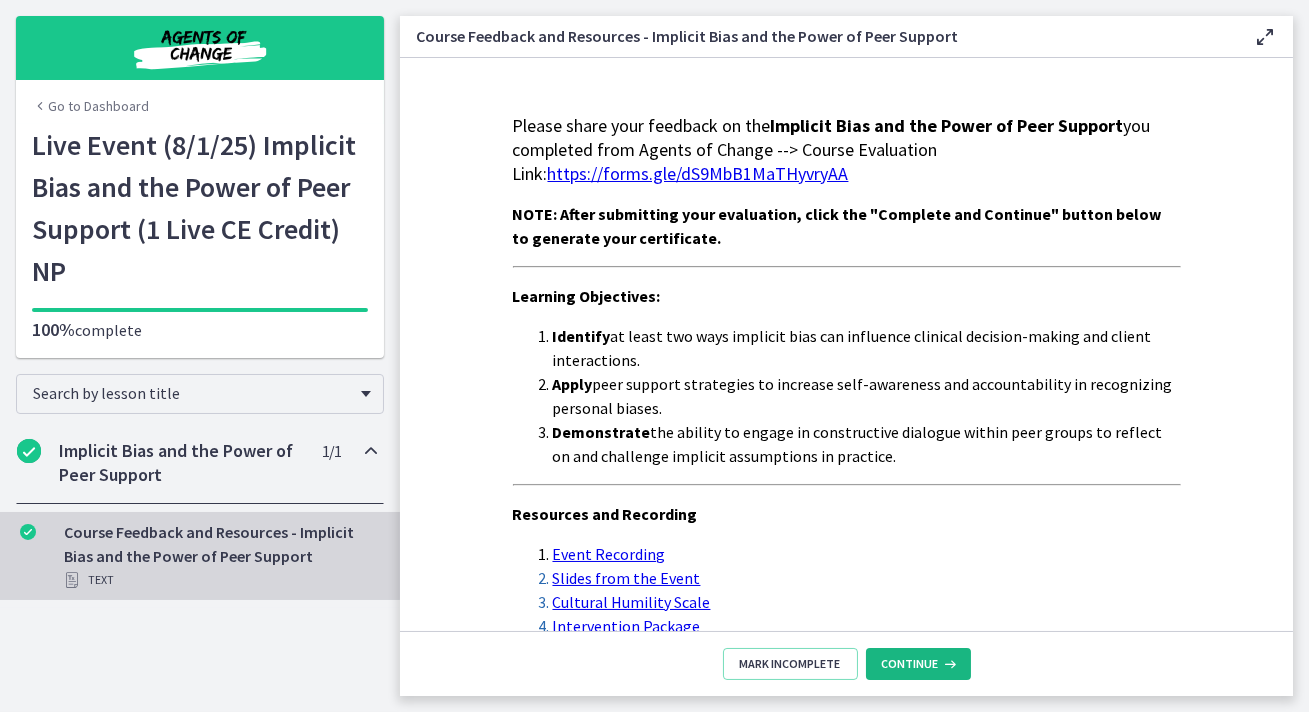 click on "Continue" at bounding box center (910, 664) 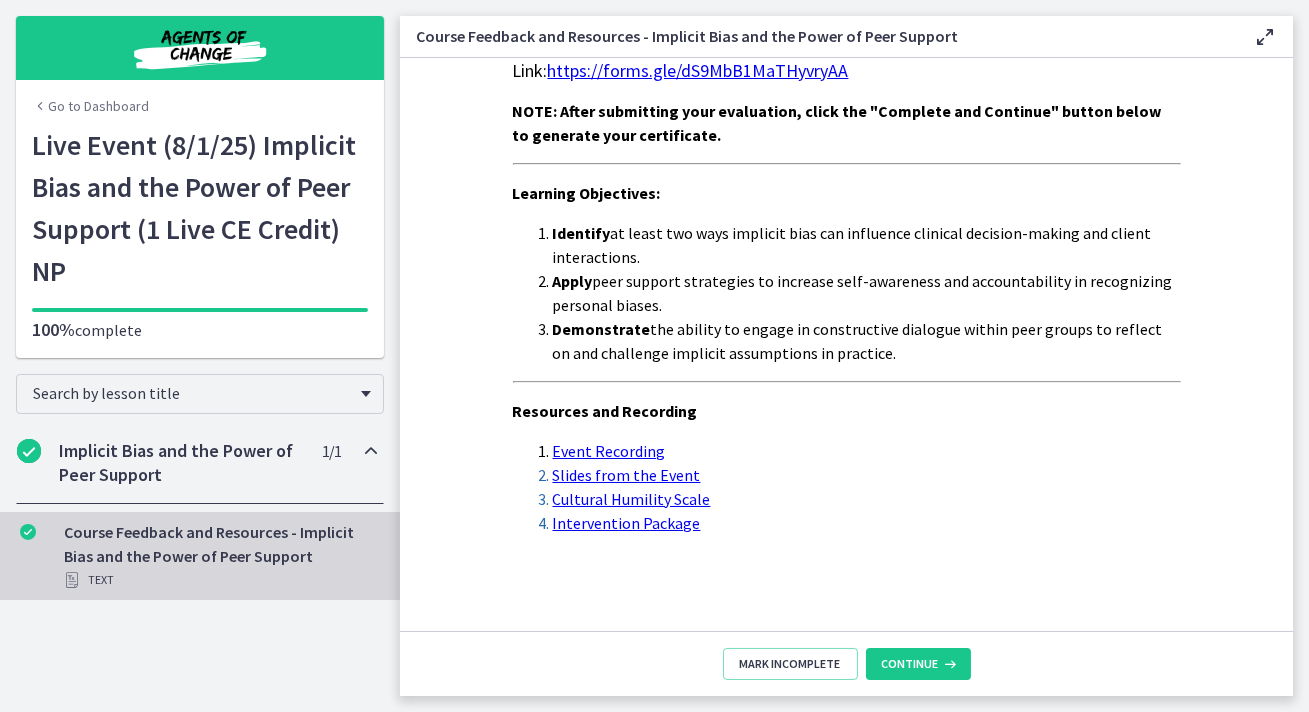 click on "Event Recording" at bounding box center (609, 451) 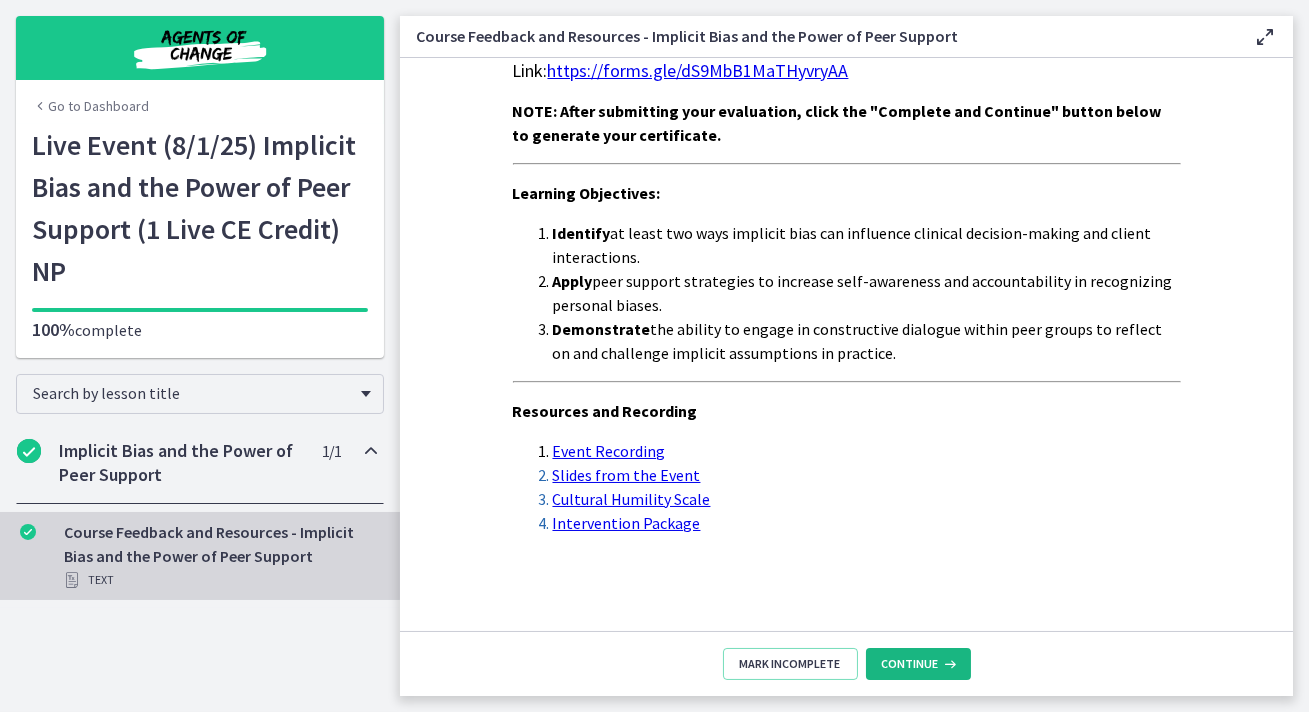 click on "Continue" at bounding box center (918, 664) 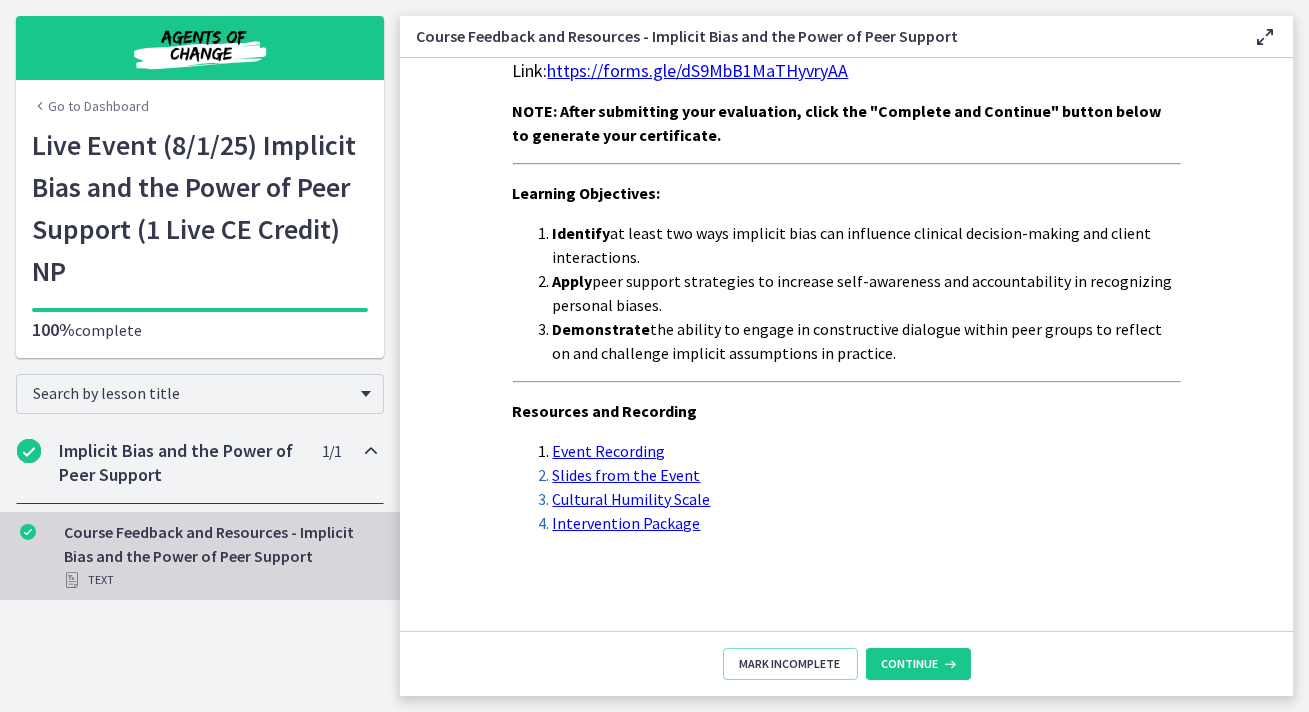 click on "Go to Dashboard" at bounding box center [200, 102] 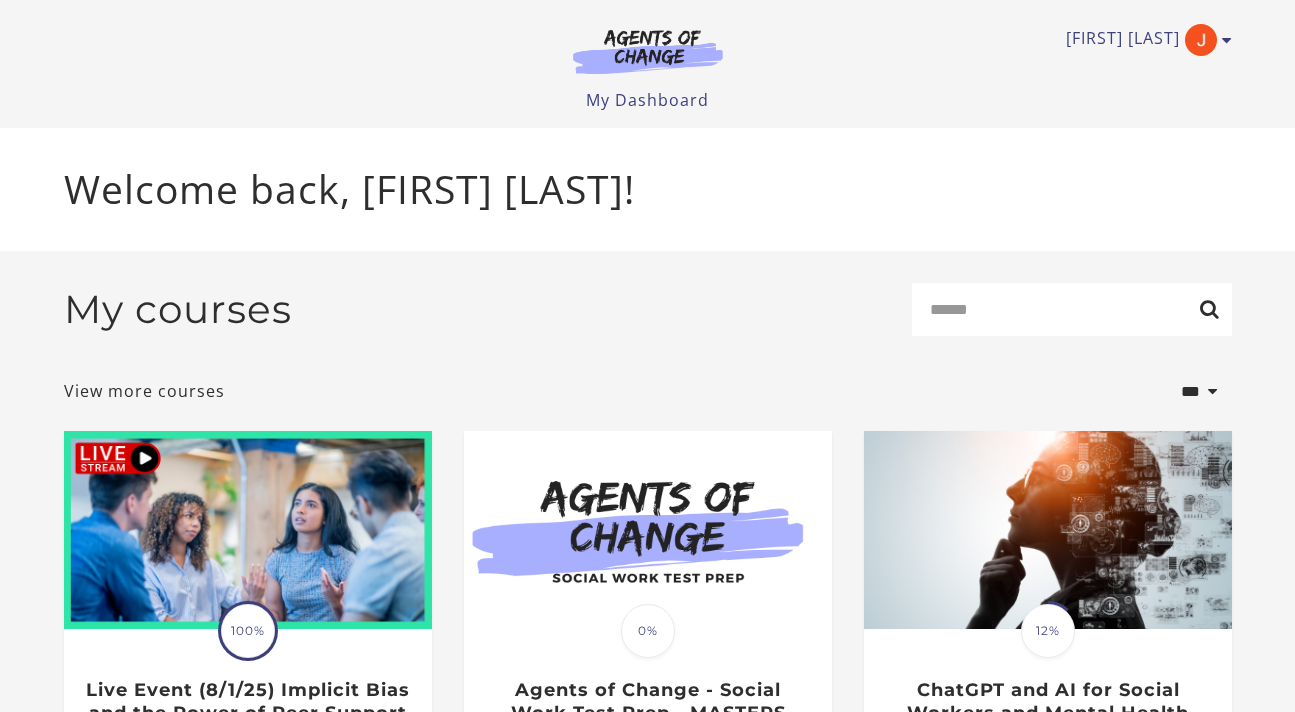 scroll, scrollTop: 0, scrollLeft: 0, axis: both 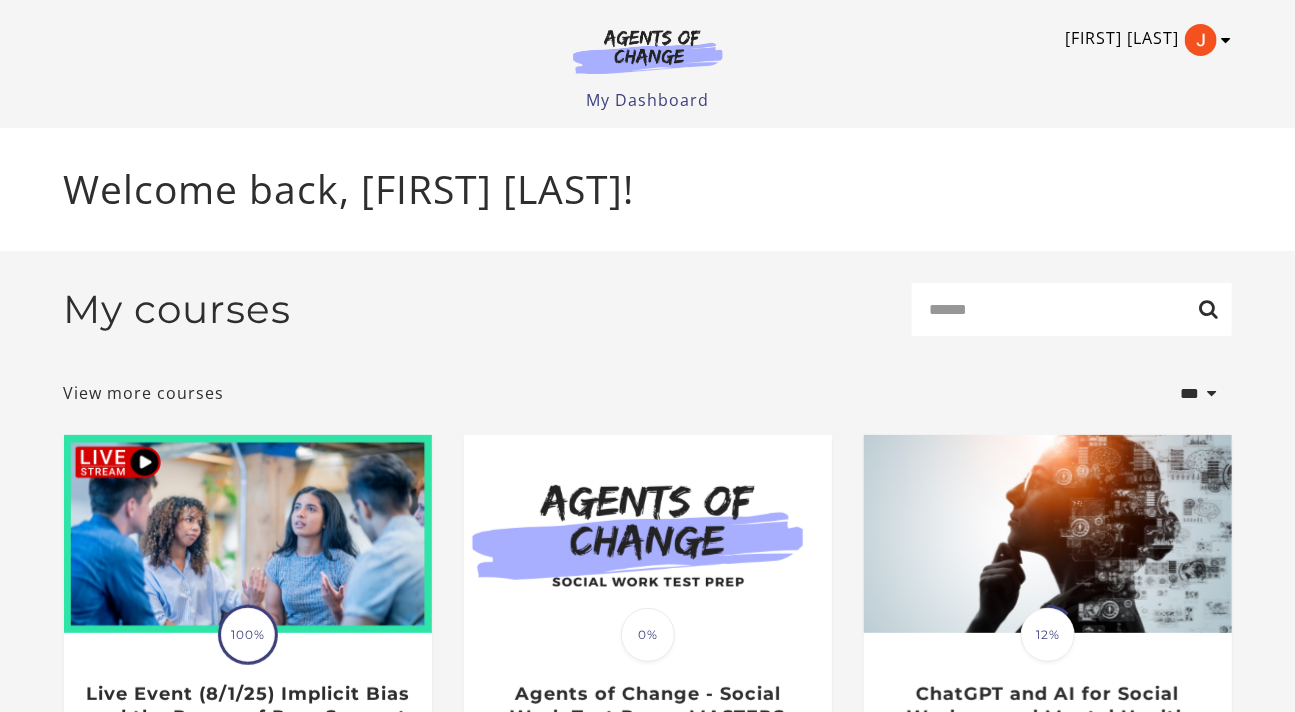 click at bounding box center [1201, 40] 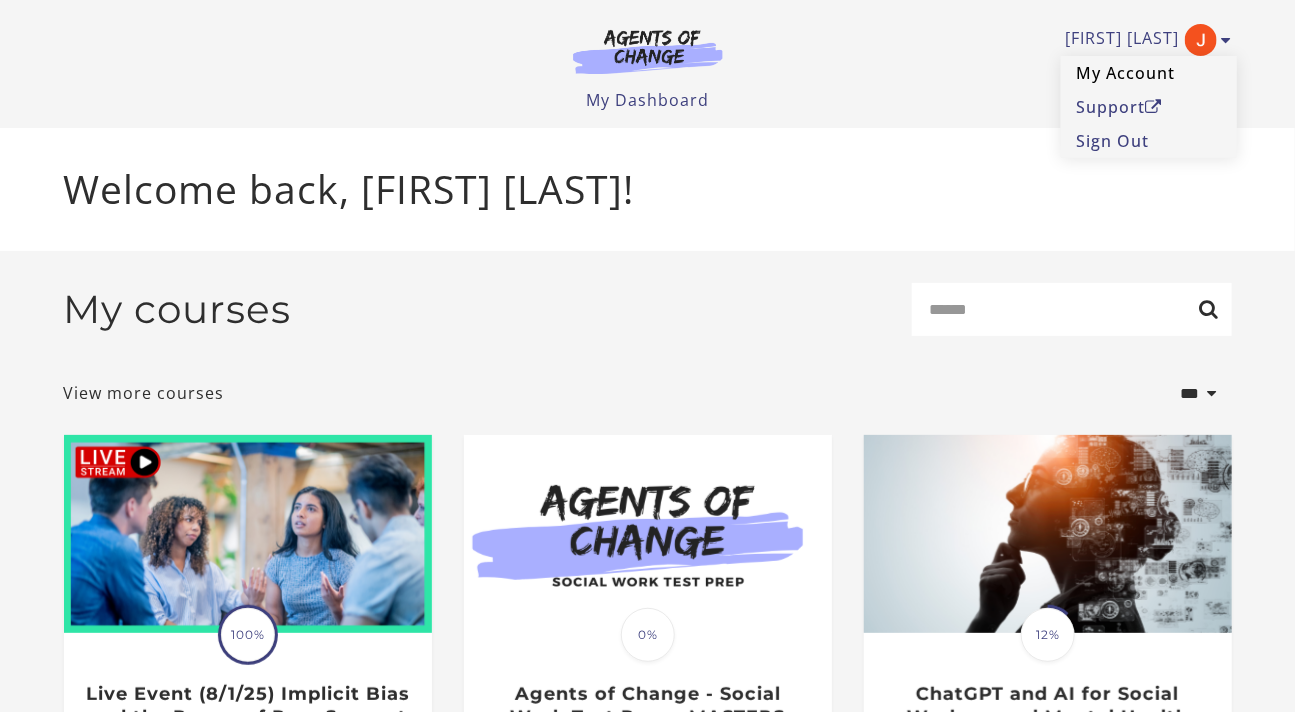 click on "My Account" at bounding box center [1149, 73] 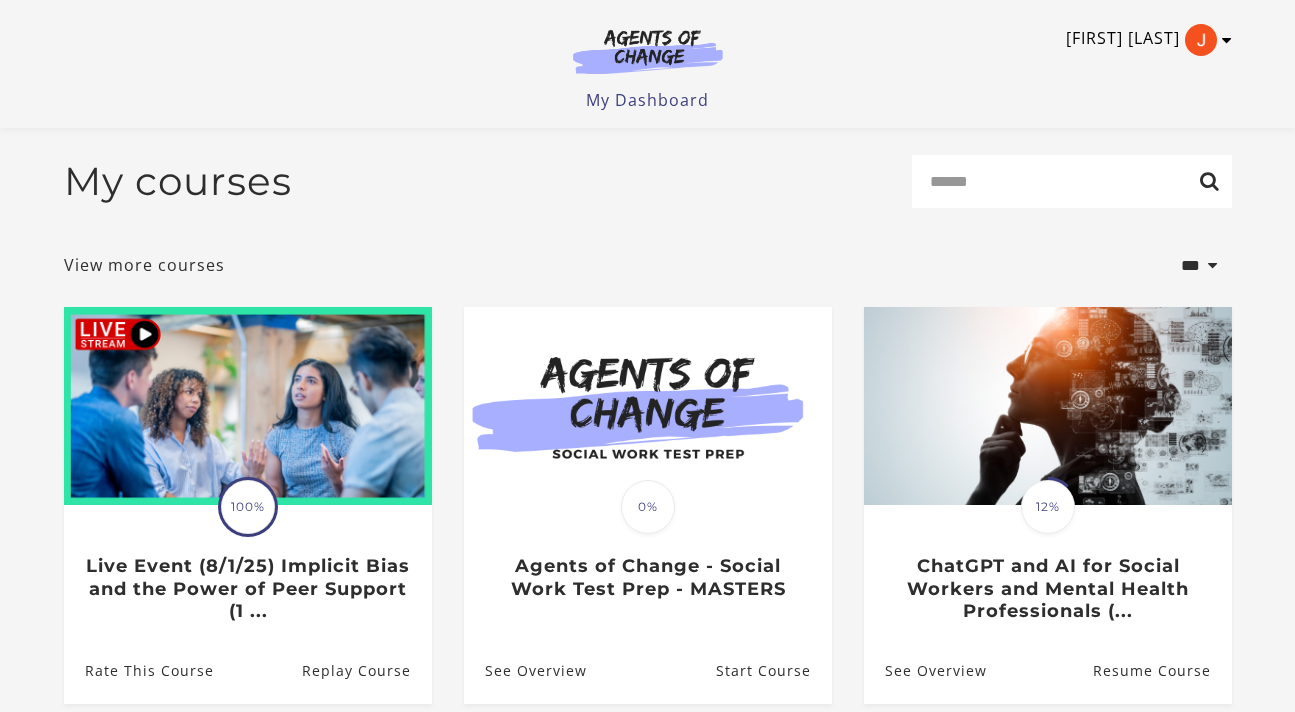 scroll, scrollTop: 0, scrollLeft: 0, axis: both 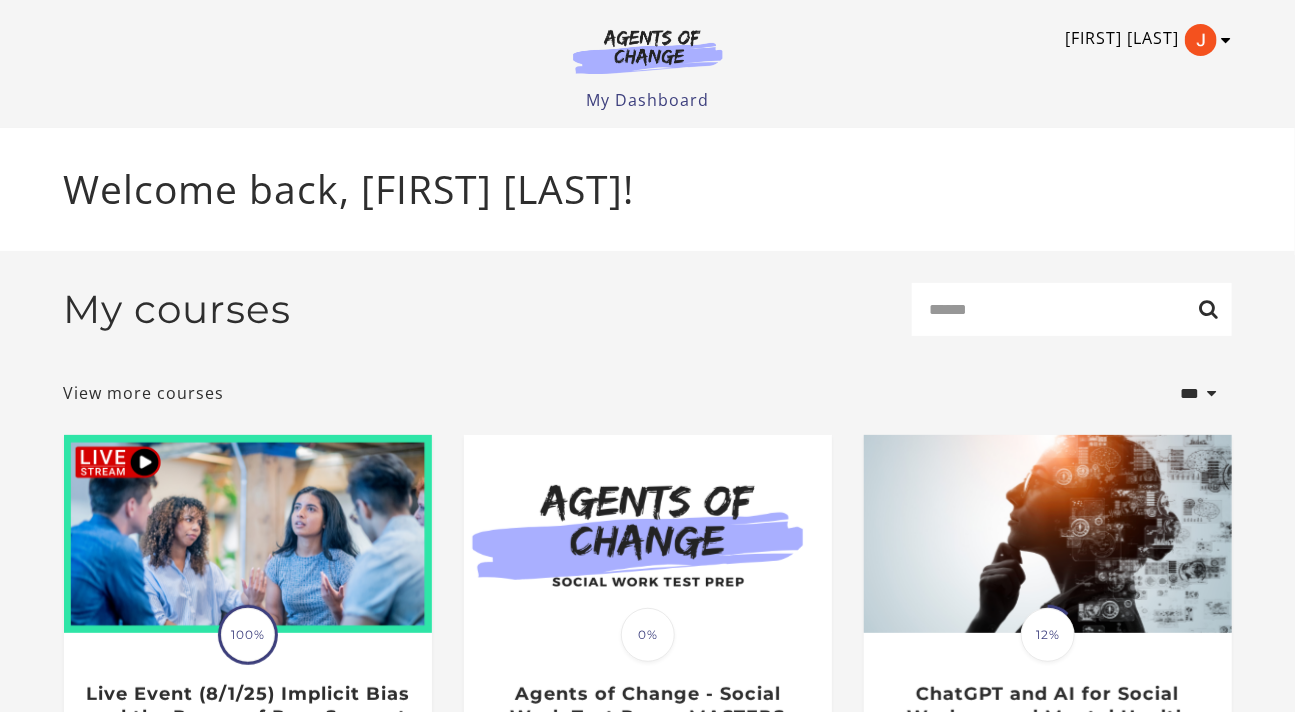click on "[FIRST] [LAST]" at bounding box center (1144, 40) 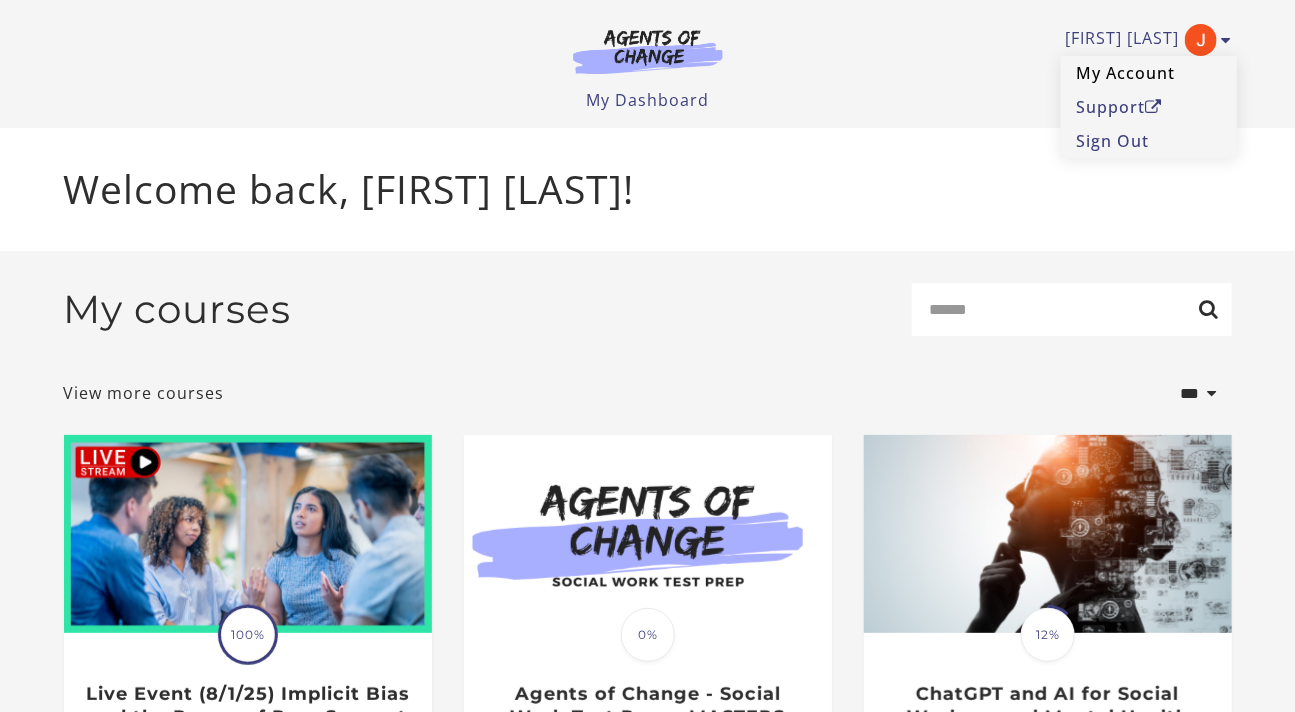 click on "My Account" at bounding box center (1149, 73) 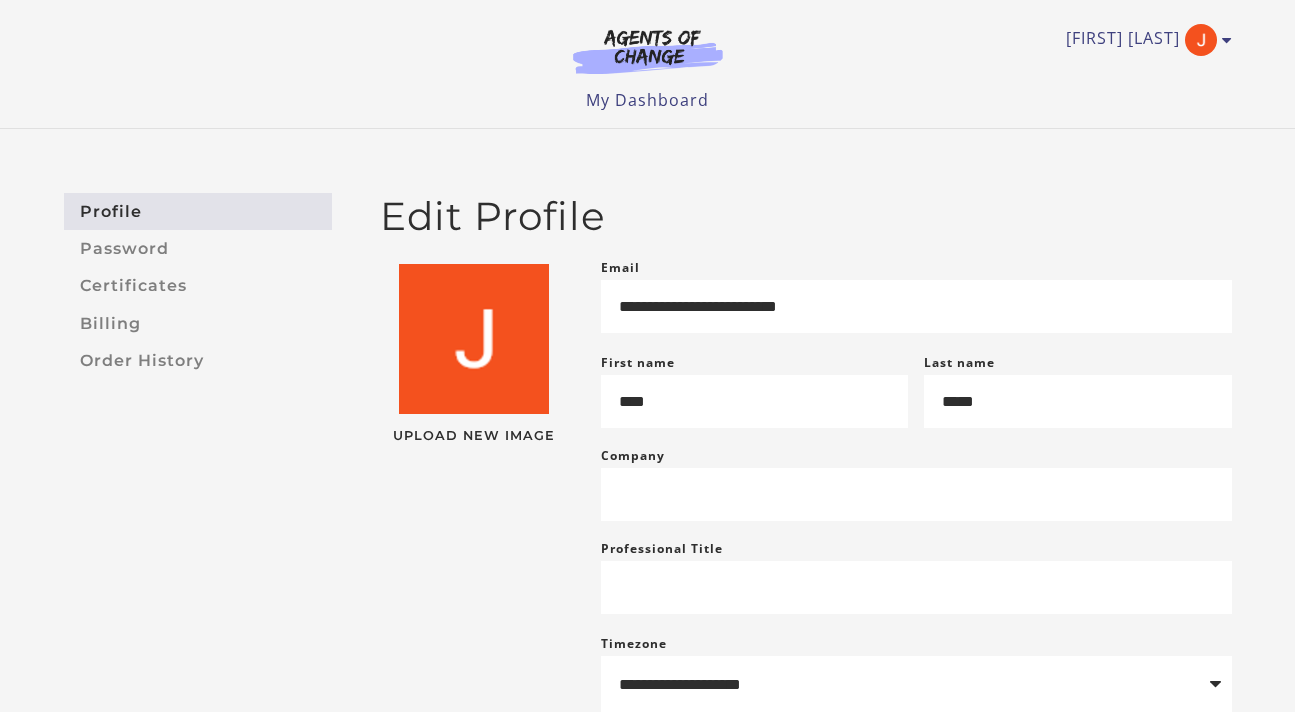 scroll, scrollTop: 0, scrollLeft: 0, axis: both 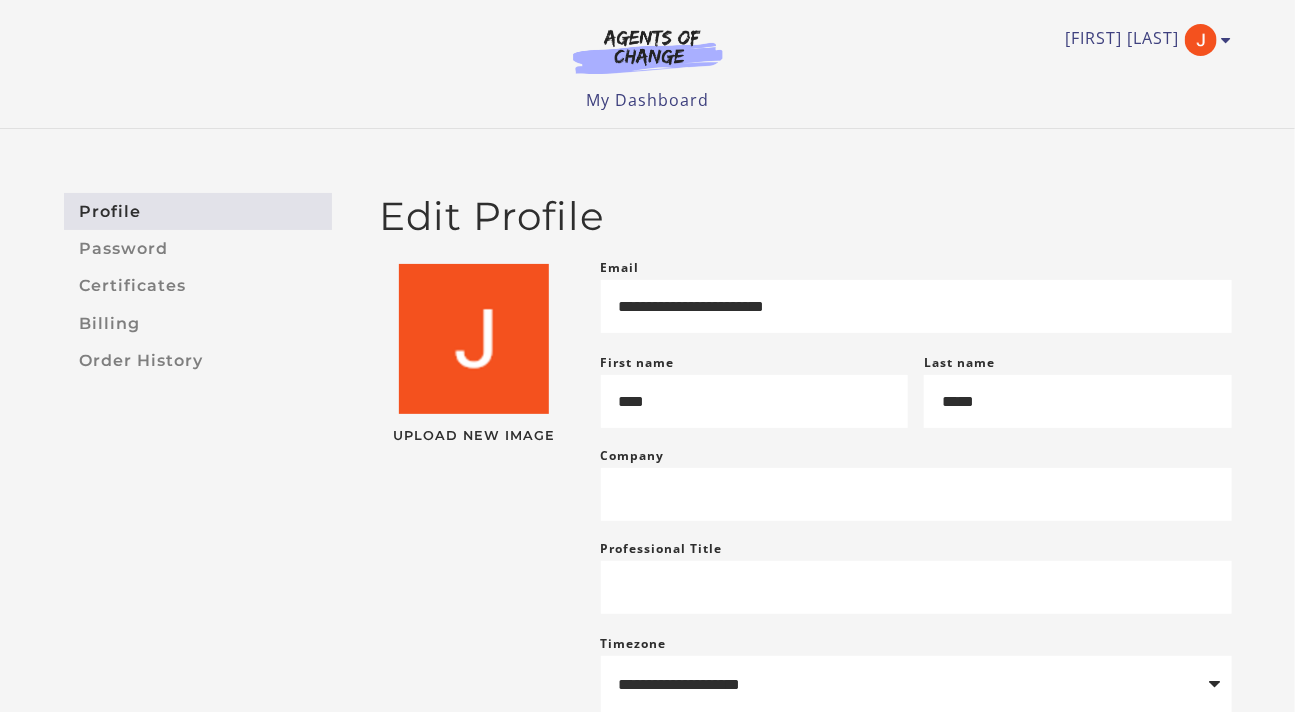 type on "**********" 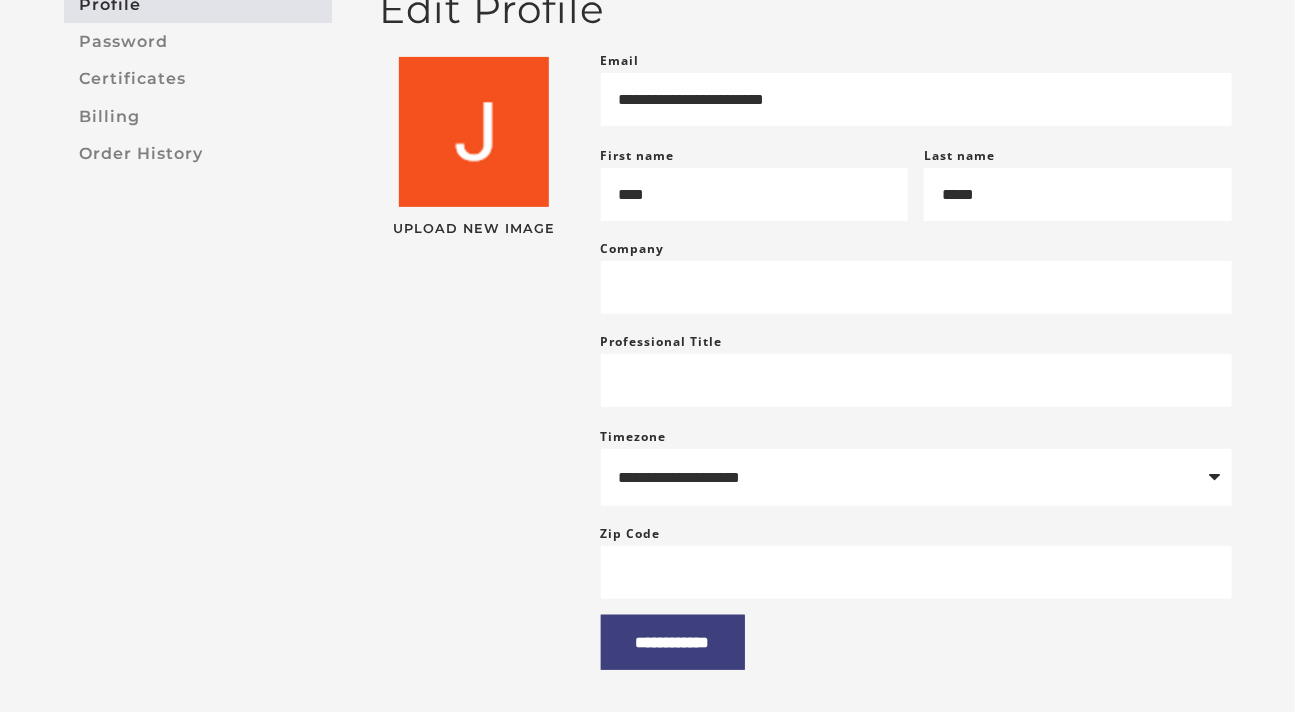 scroll, scrollTop: 206, scrollLeft: 0, axis: vertical 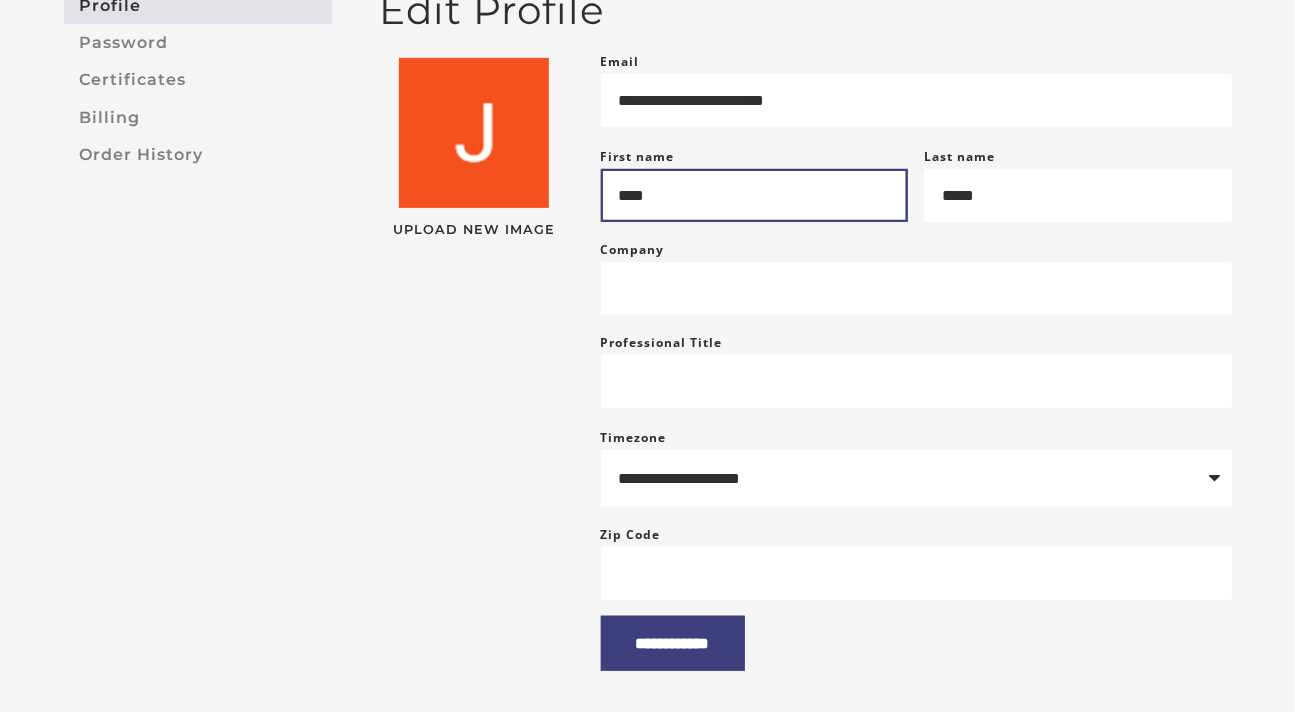 click on "****" at bounding box center [755, 195] 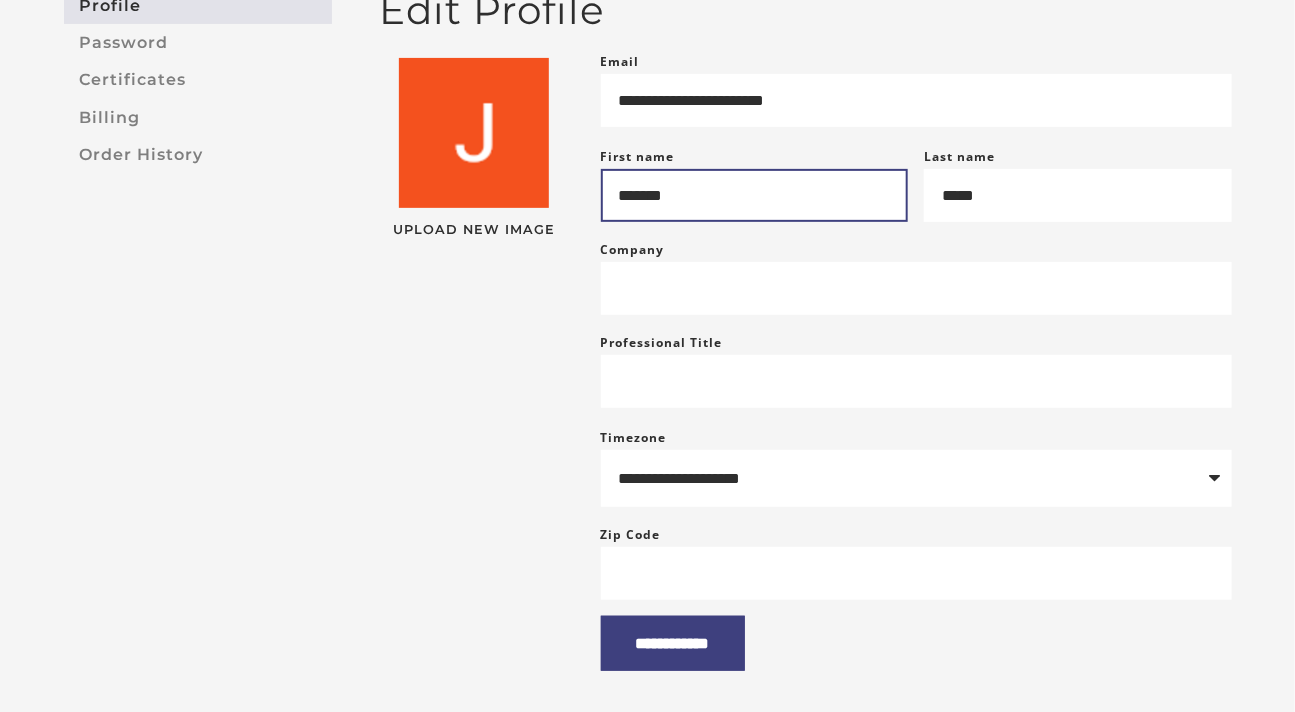 type on "*******" 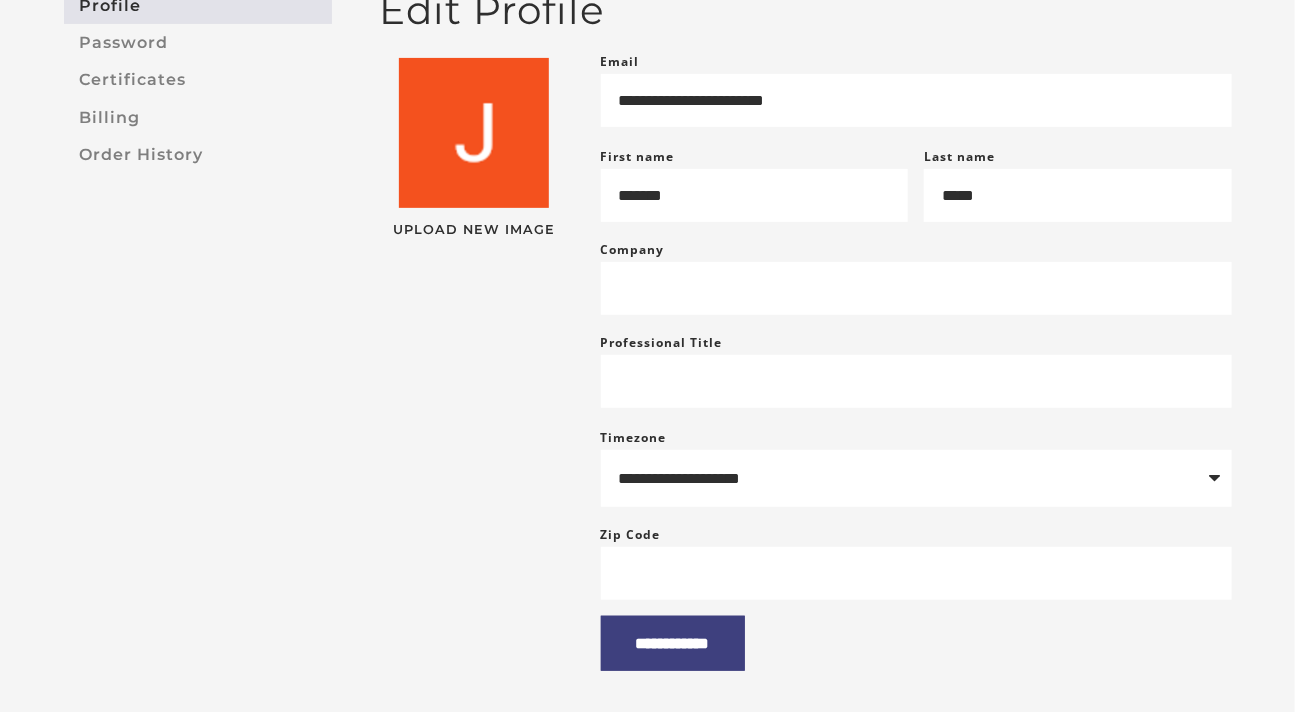 click on "Upload New Image" at bounding box center [474, 352] 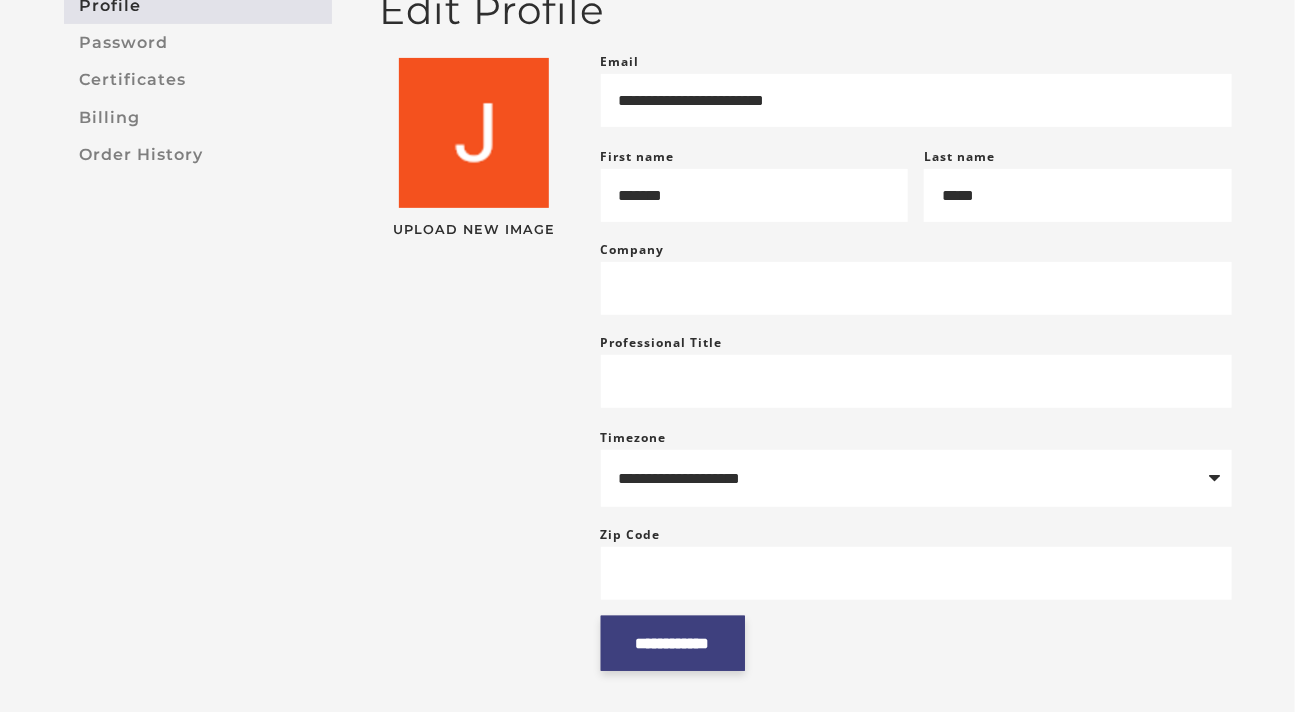 click on "**********" at bounding box center [673, 643] 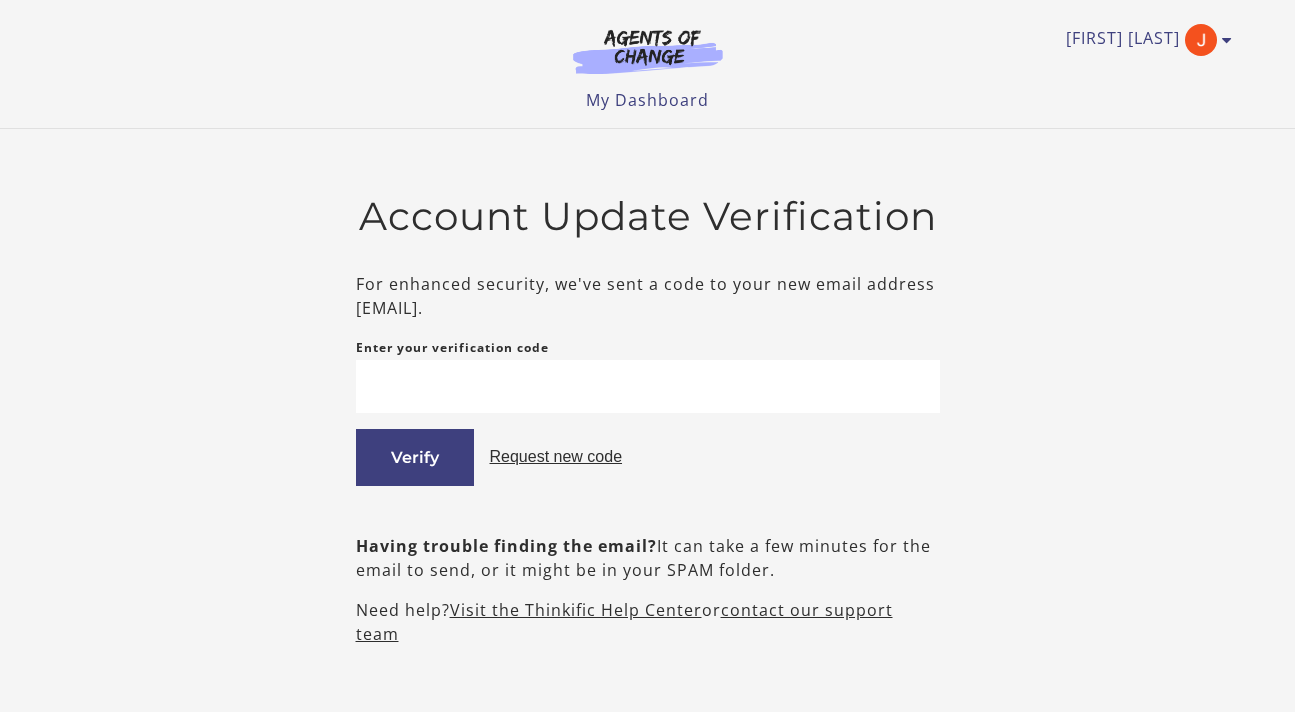 scroll, scrollTop: 0, scrollLeft: 0, axis: both 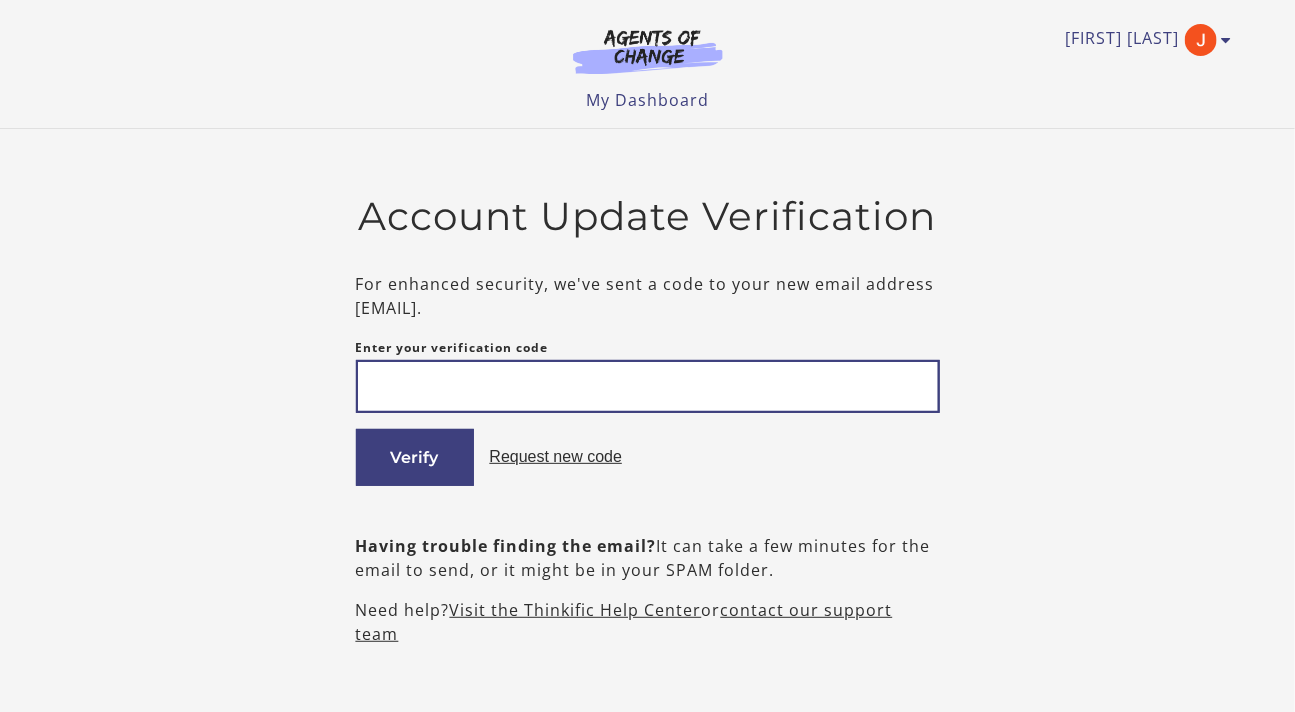 click at bounding box center (648, 386) 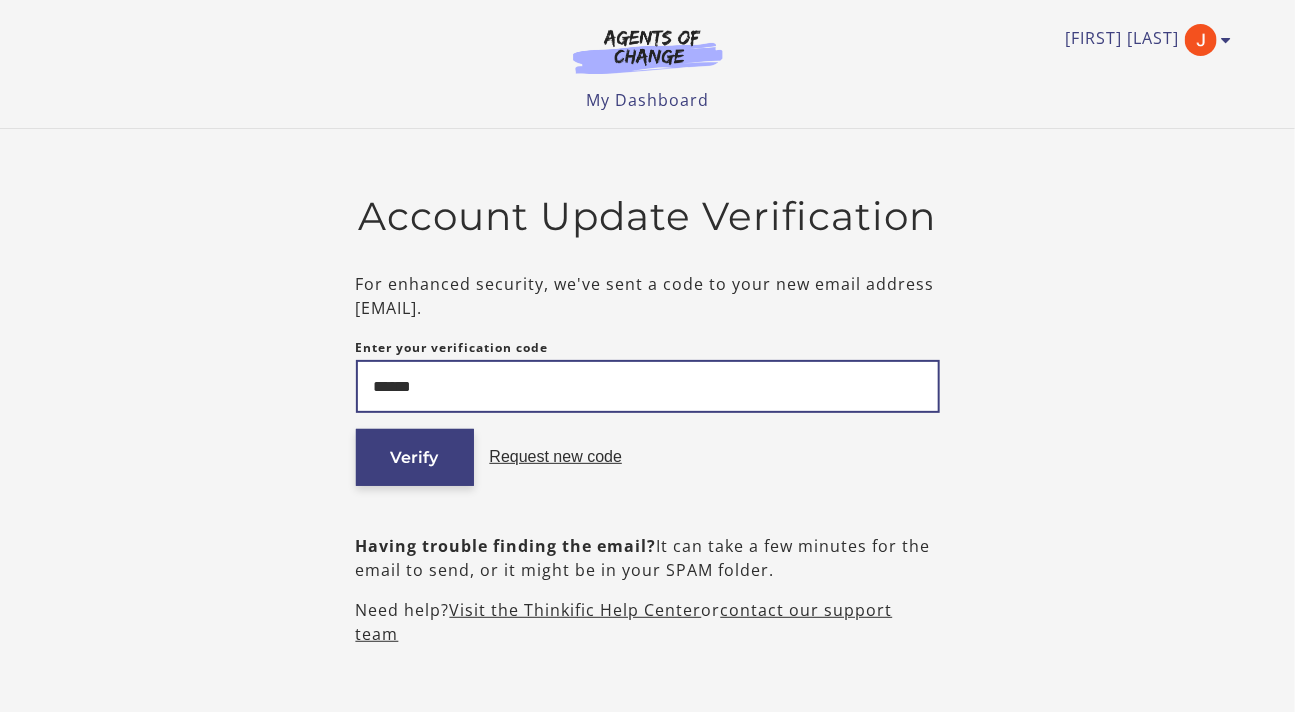 type on "******" 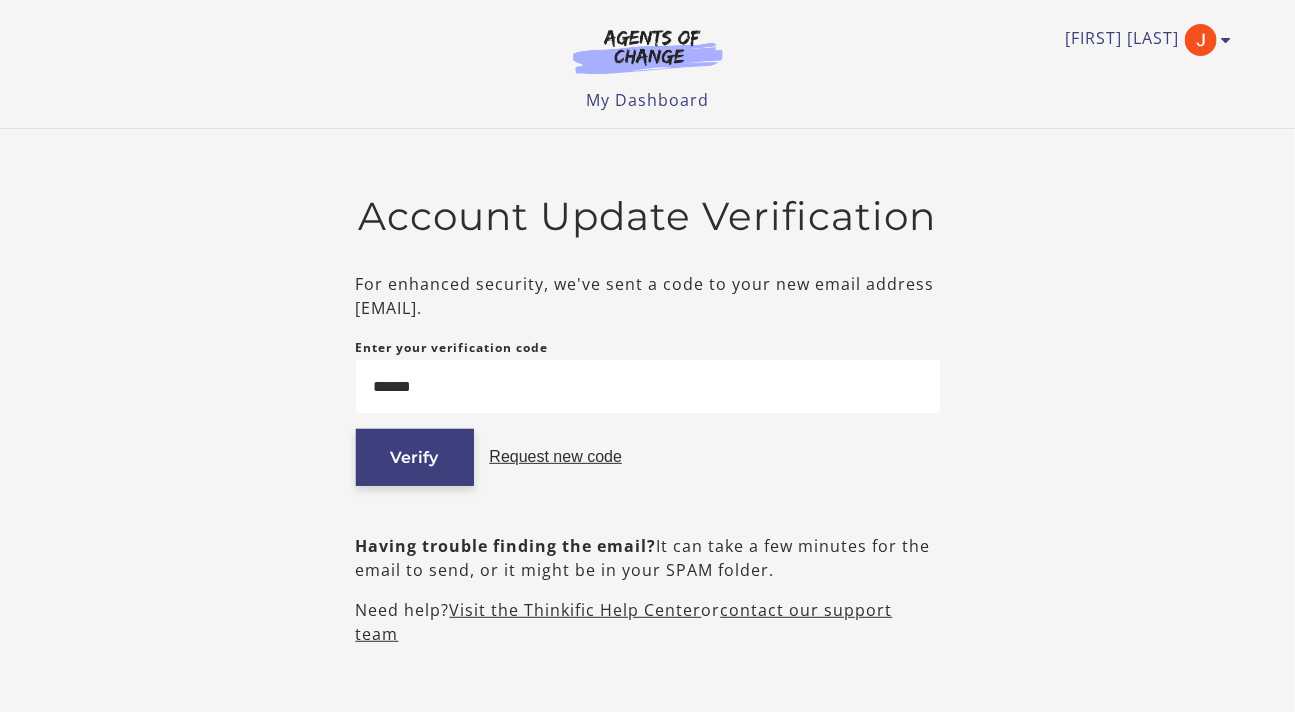 click on "Verify" at bounding box center (415, 457) 